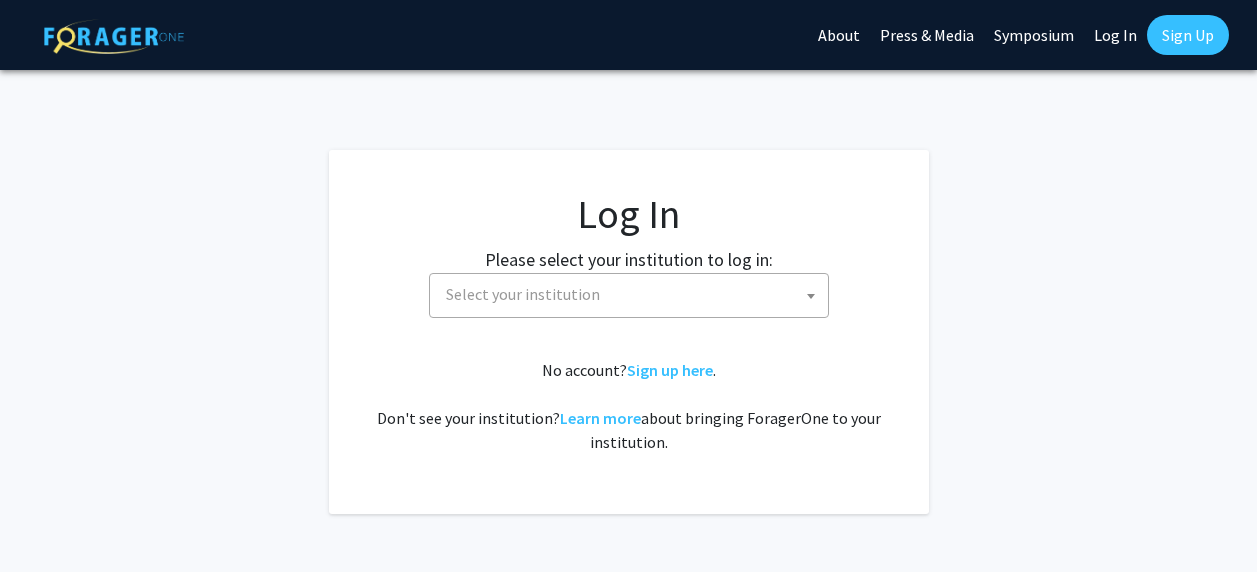 select 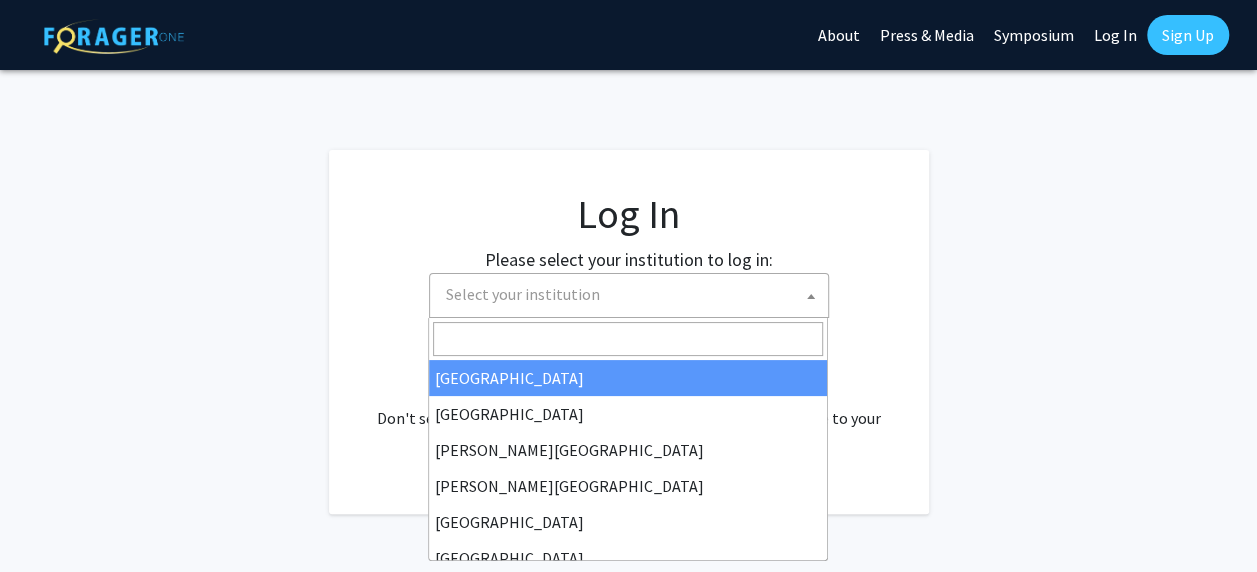 click on "Select your institution" at bounding box center [633, 294] 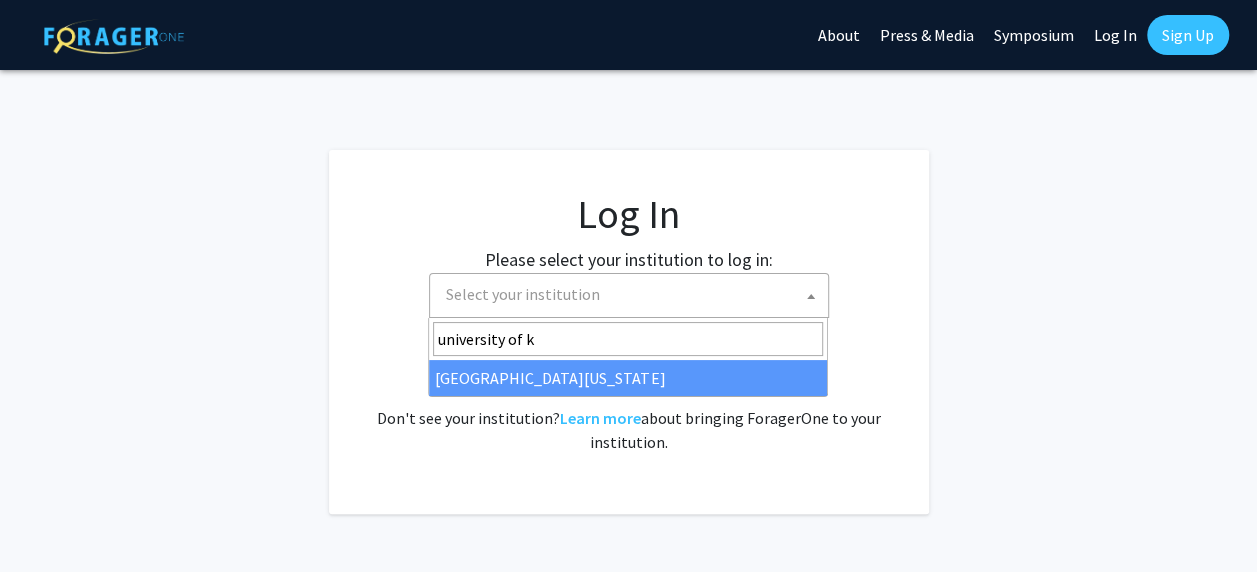 type on "university of k" 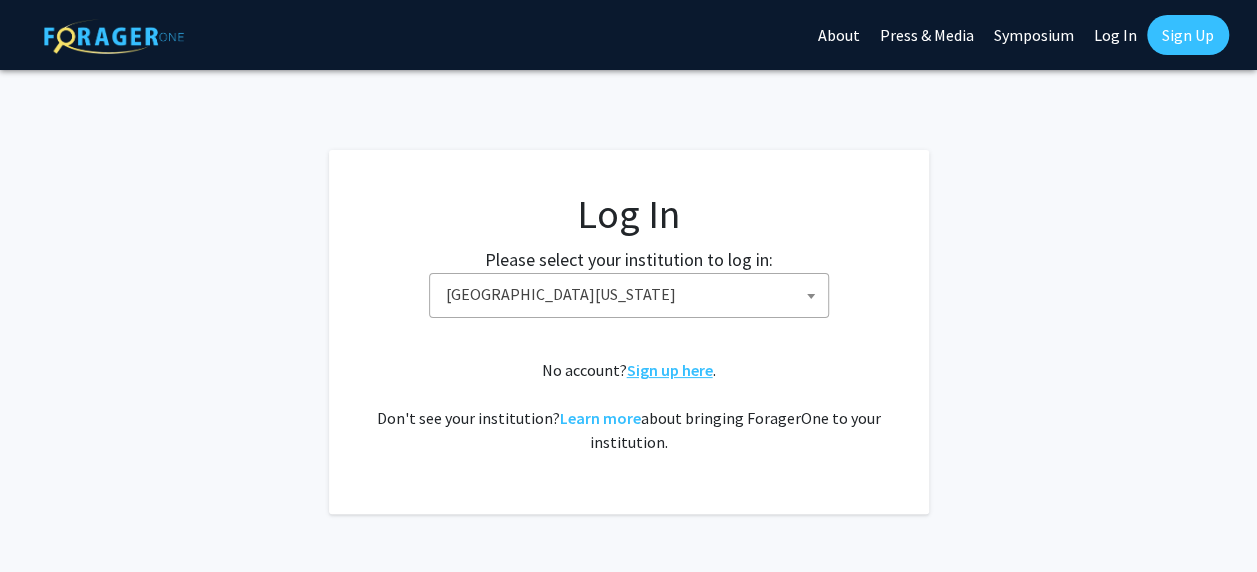 click on "Sign up here" 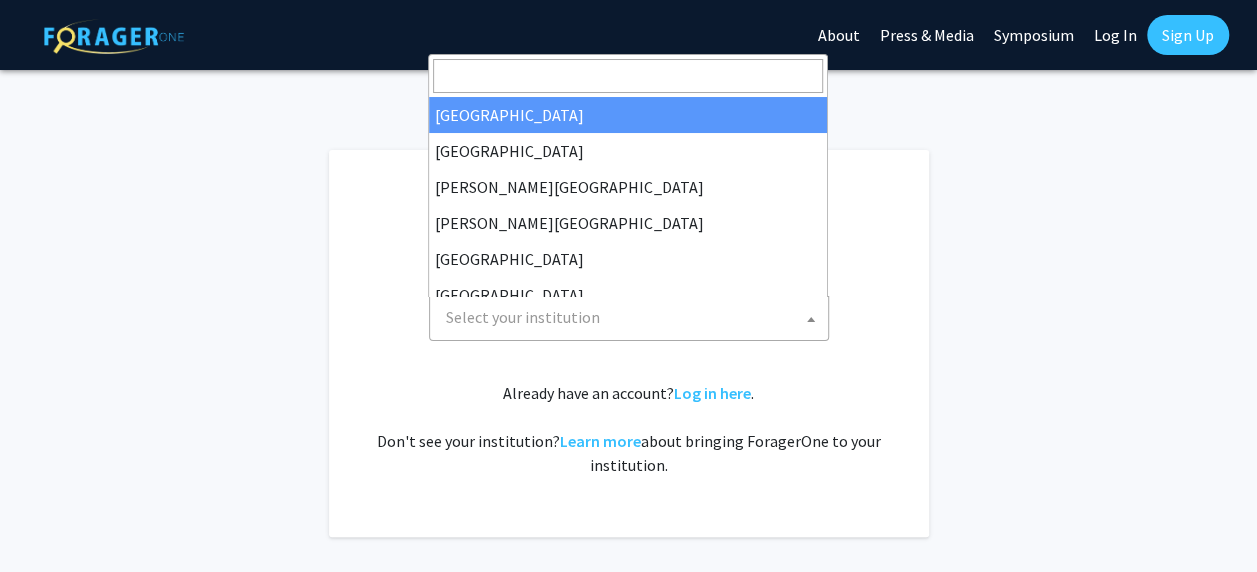 click on "Select your institution" at bounding box center [633, 317] 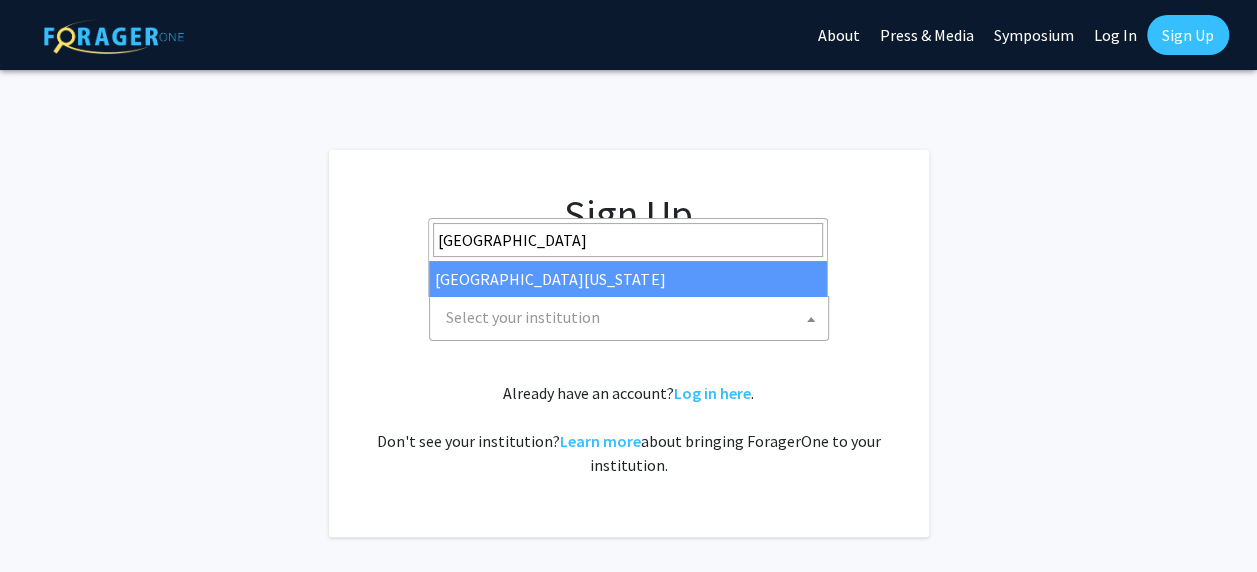 type on "university of kentucky" 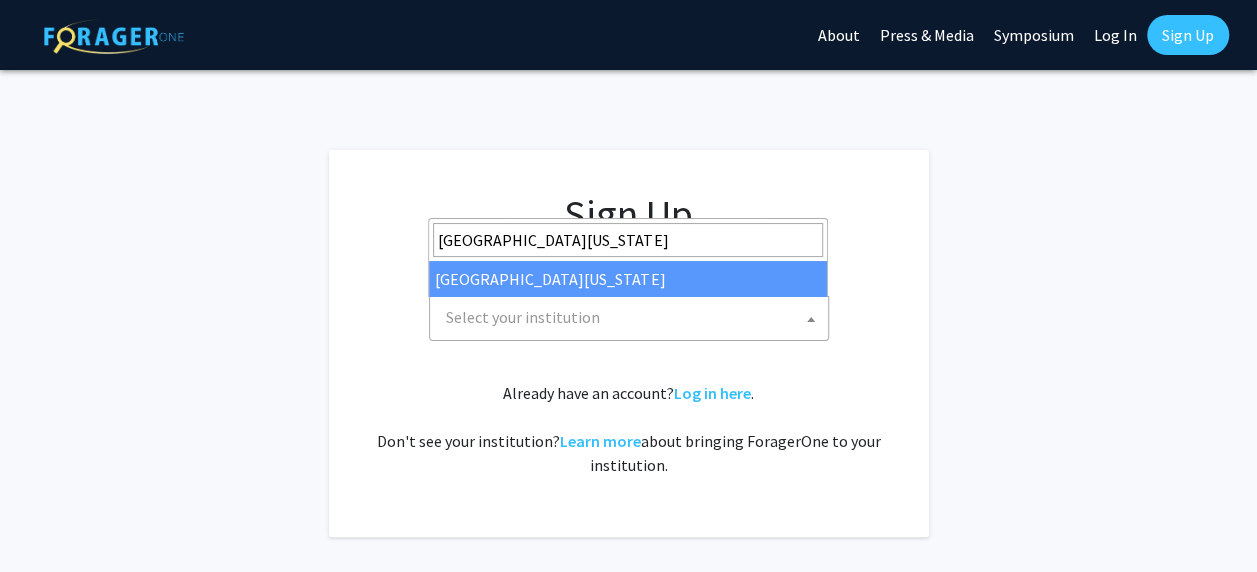 select on "13" 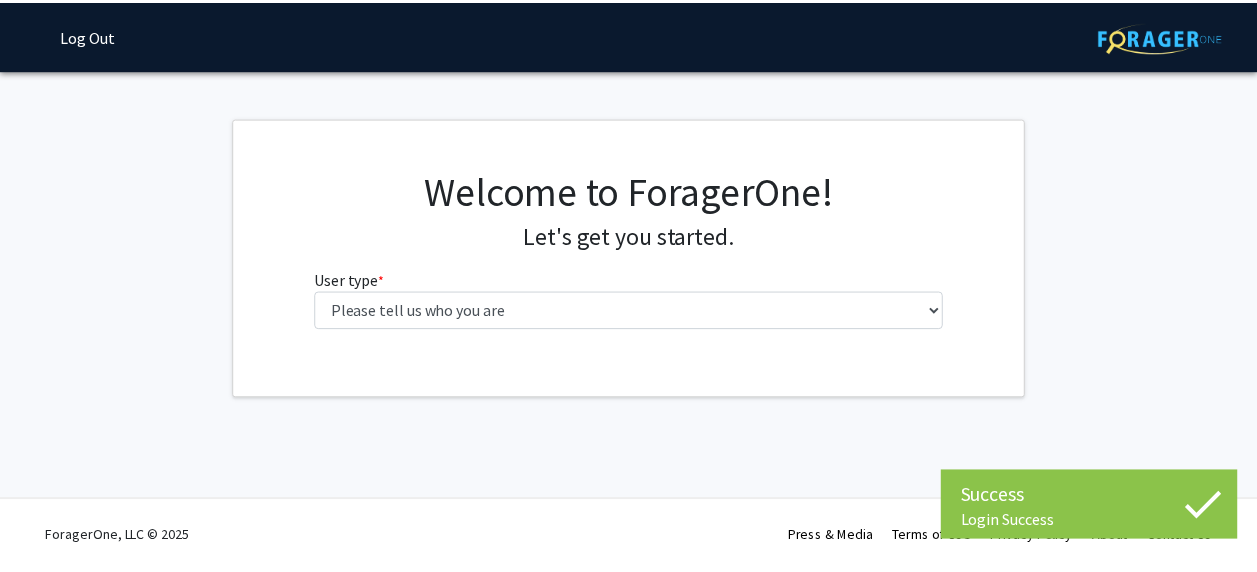 scroll, scrollTop: 0, scrollLeft: 0, axis: both 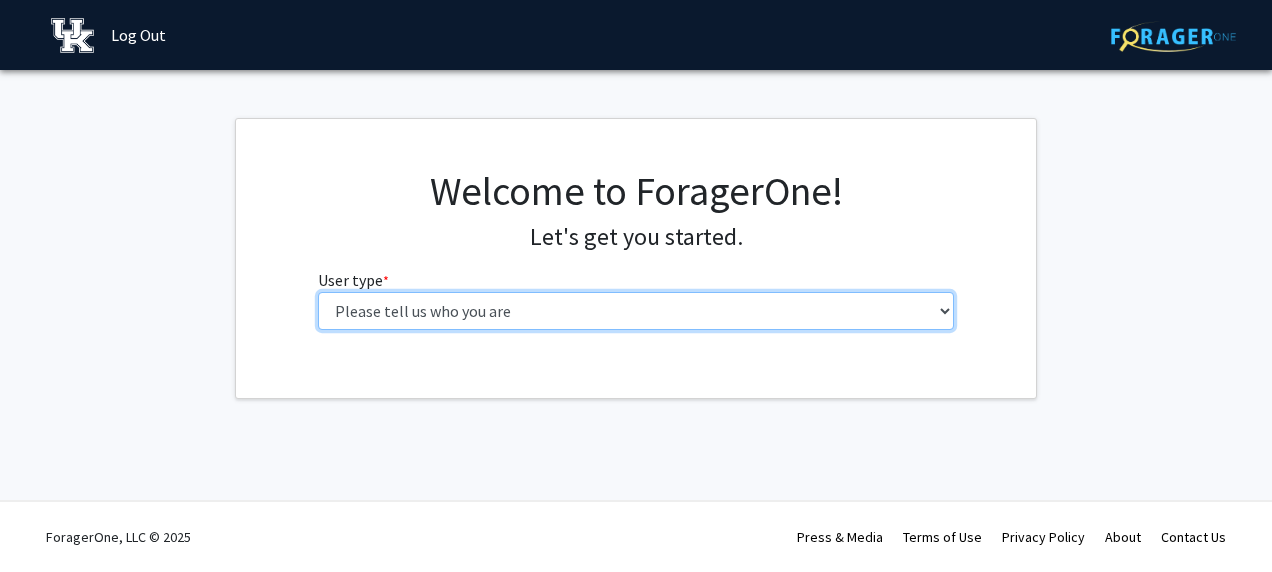 click on "Please tell us who you are  Undergraduate Student   Master's Student   Doctoral Candidate (PhD, MD, DMD, PharmD, etc.)   Postdoctoral Researcher / Research Staff / Medical Resident / Medical Fellow   Faculty   Administrative Staff" at bounding box center [636, 311] 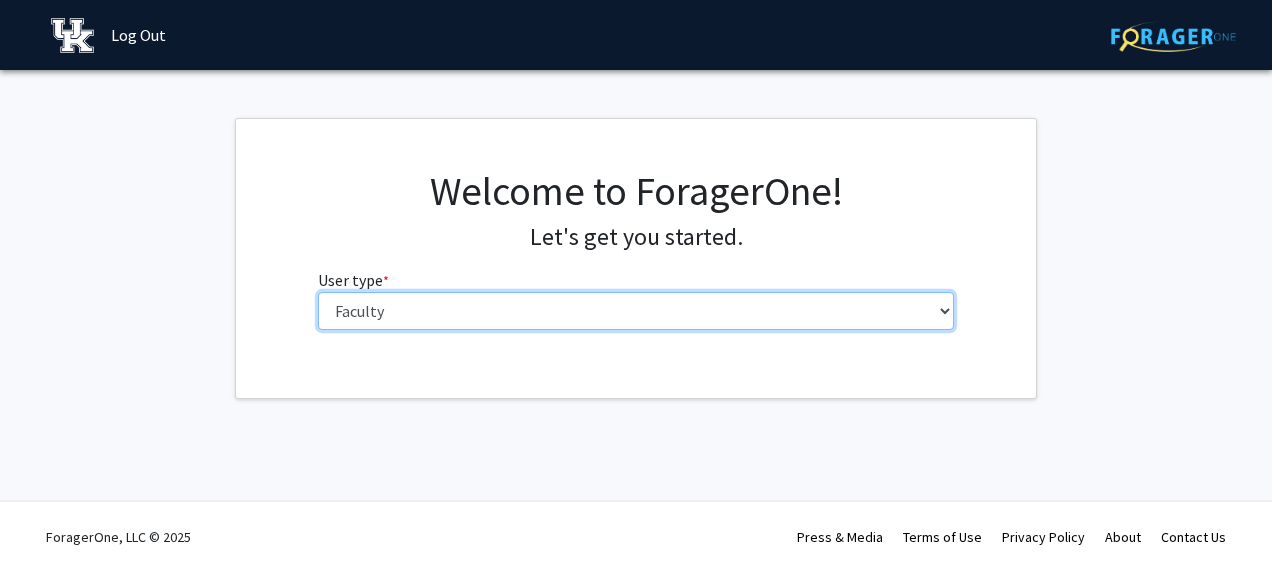click on "Please tell us who you are  Undergraduate Student   Master's Student   Doctoral Candidate (PhD, MD, DMD, PharmD, etc.)   Postdoctoral Researcher / Research Staff / Medical Resident / Medical Fellow   Faculty   Administrative Staff" at bounding box center [636, 311] 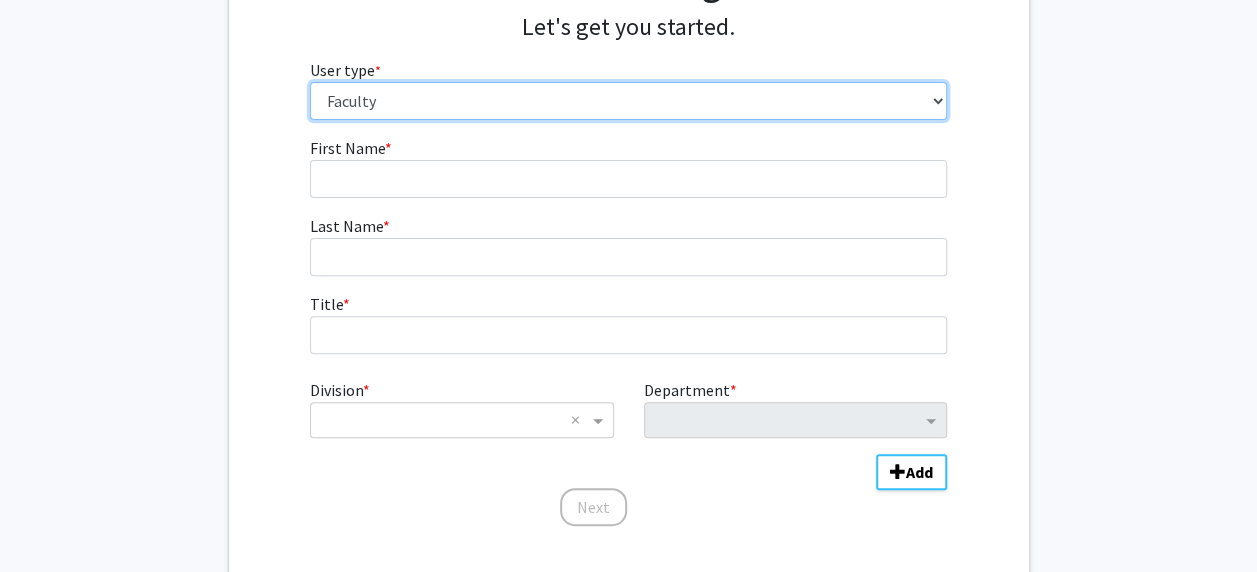 scroll, scrollTop: 209, scrollLeft: 0, axis: vertical 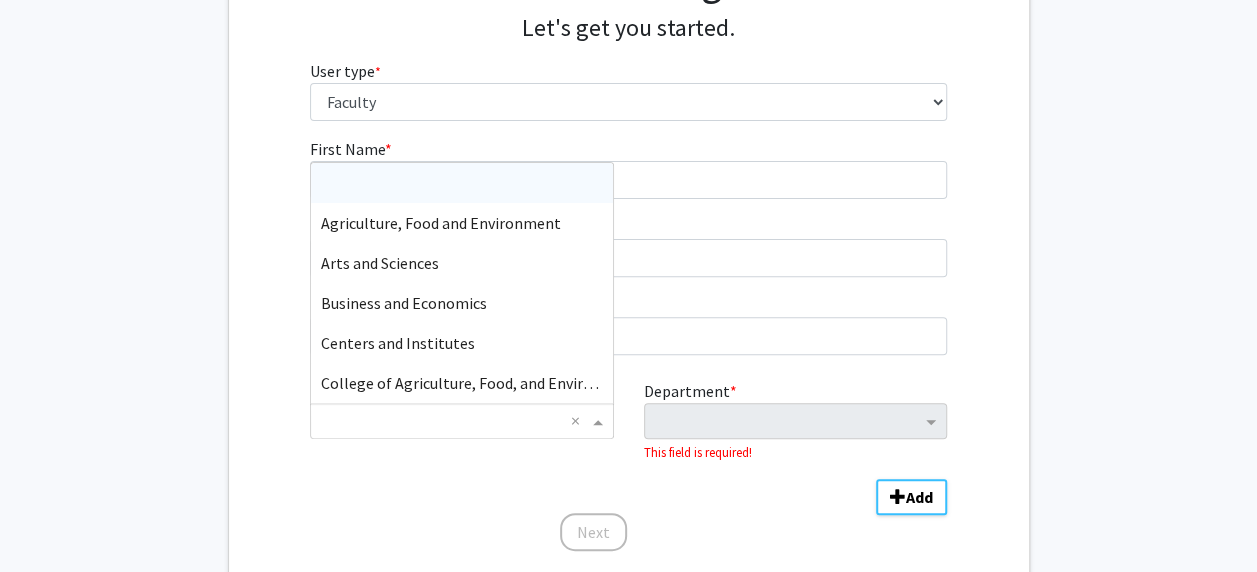 click 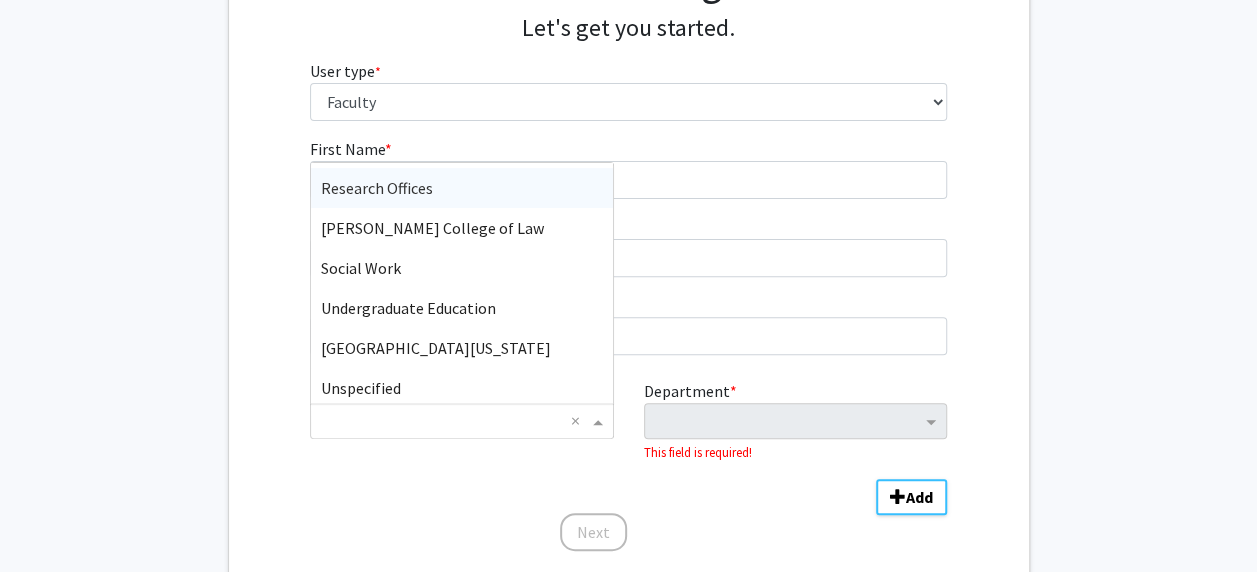 scroll, scrollTop: 1440, scrollLeft: 0, axis: vertical 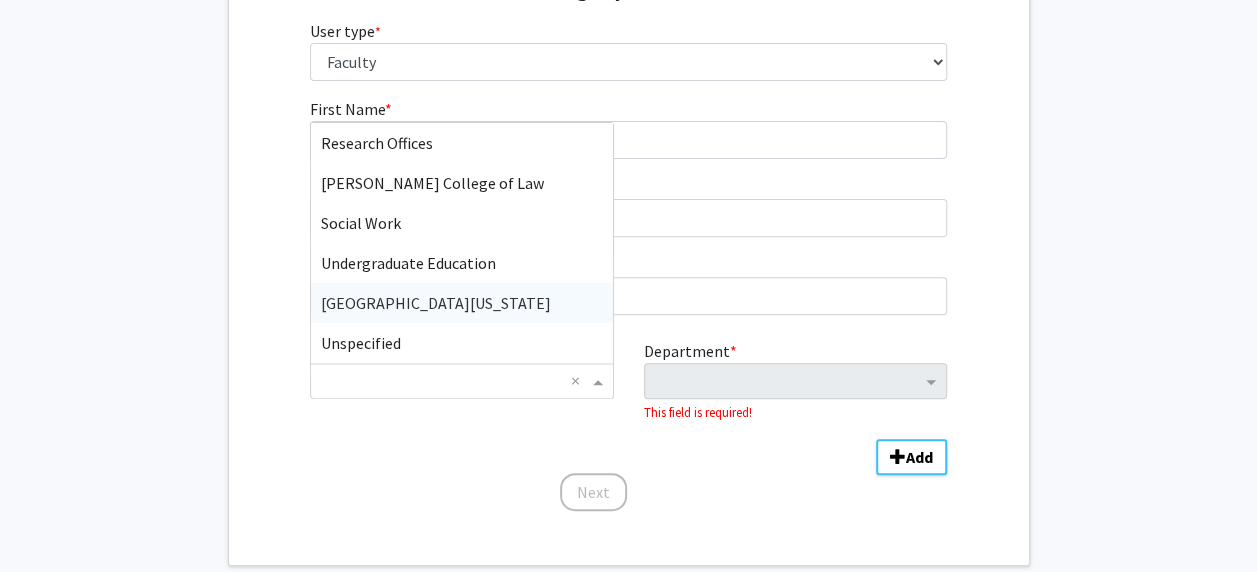 click on "[GEOGRAPHIC_DATA][US_STATE]" at bounding box center [436, 303] 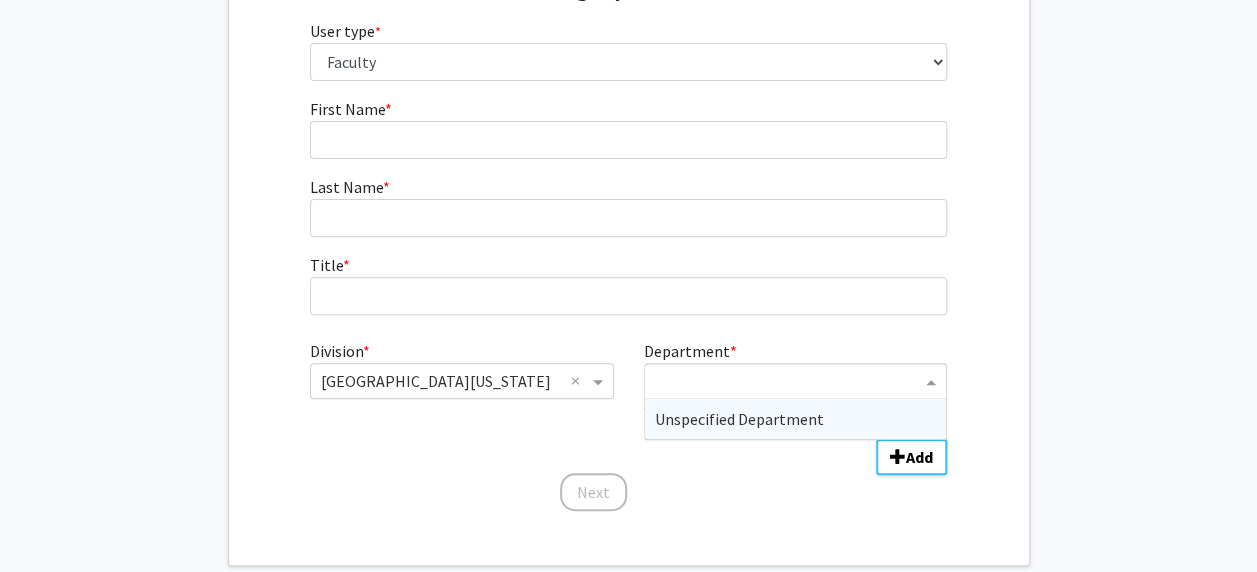 click 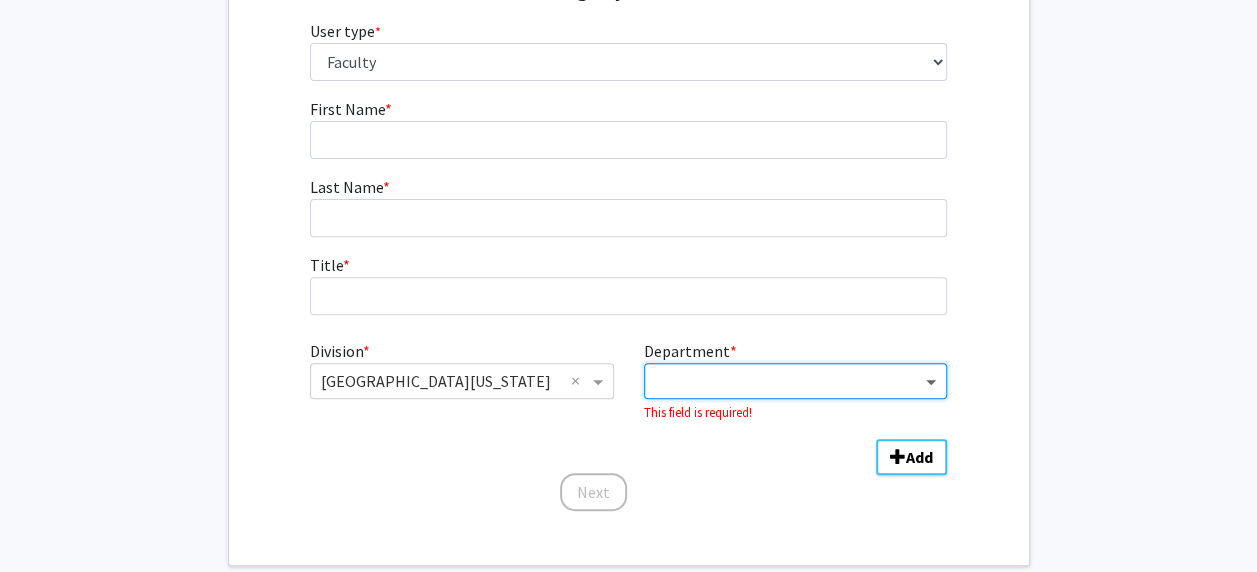click 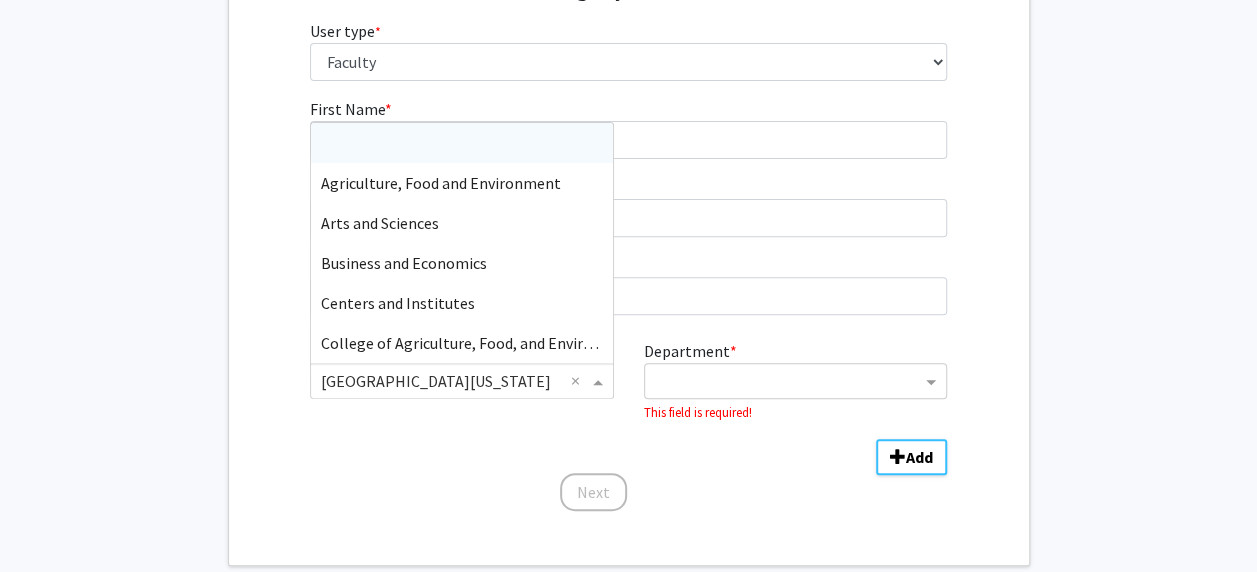 click 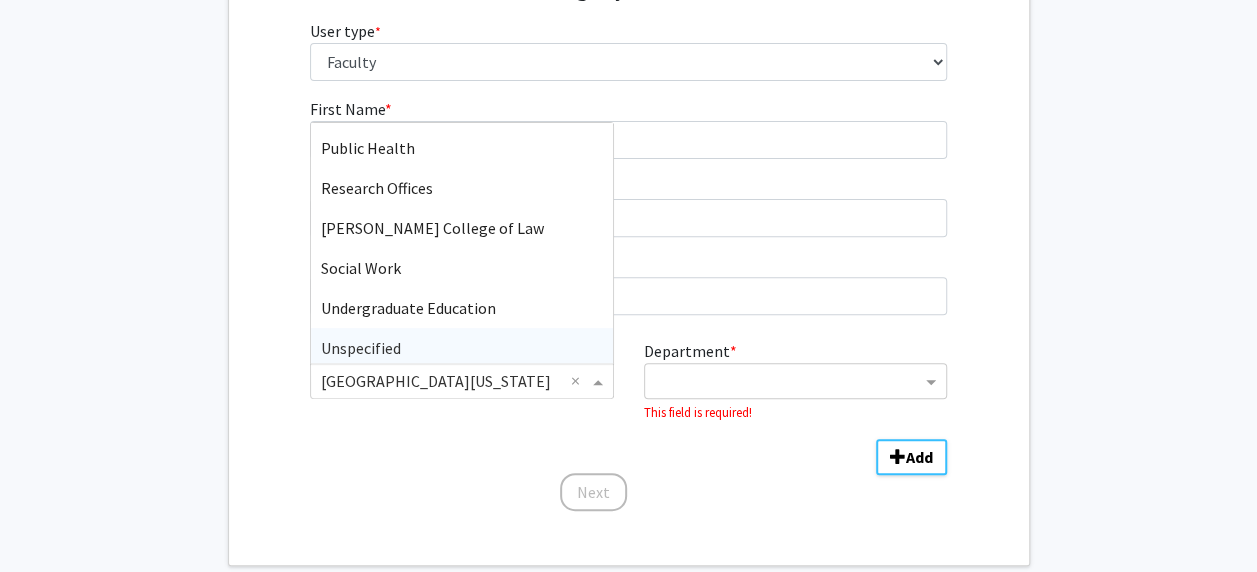 scroll, scrollTop: 1400, scrollLeft: 0, axis: vertical 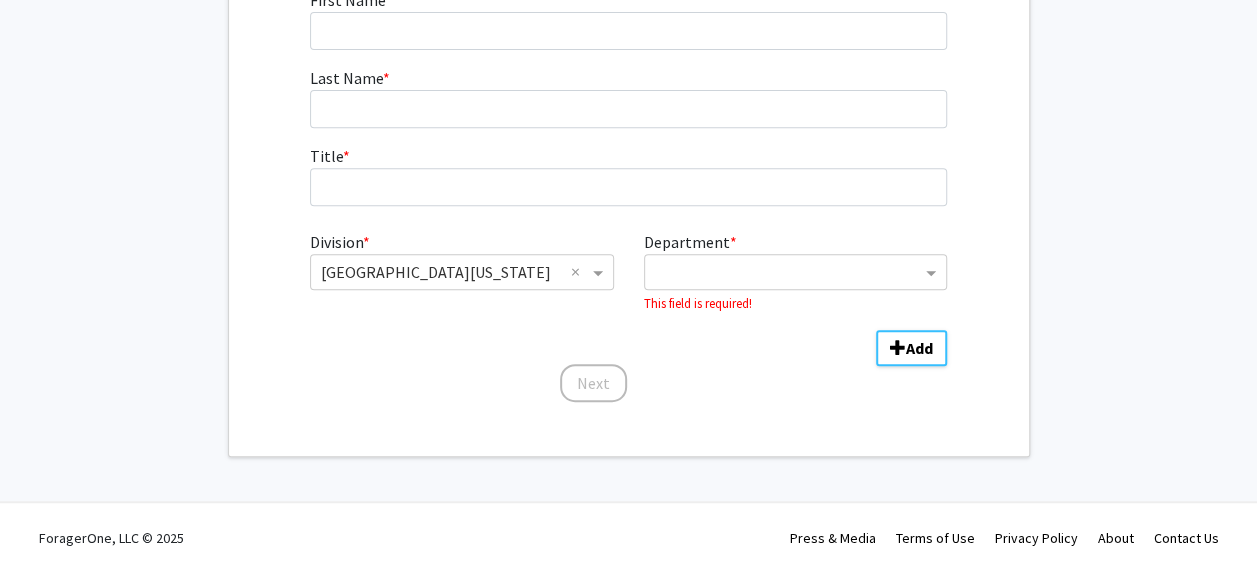 click on "First Name * required Last Name * required Title * required  Division  * × [GEOGRAPHIC_DATA][US_STATE] ×  Department  * This field is required! Add  Next" 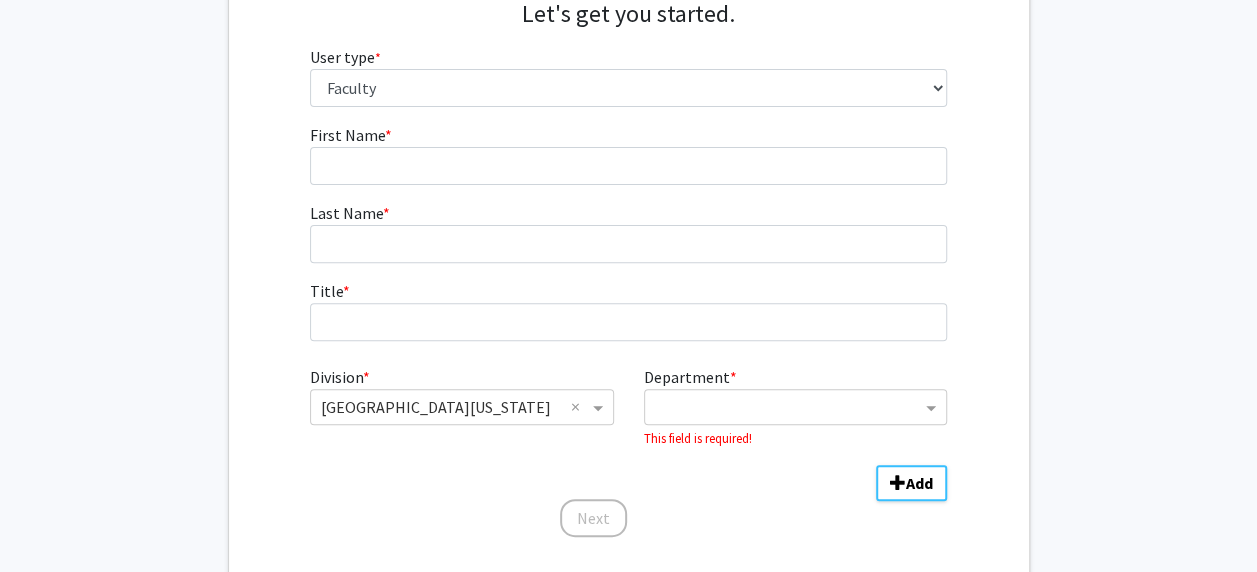 scroll, scrollTop: 192, scrollLeft: 0, axis: vertical 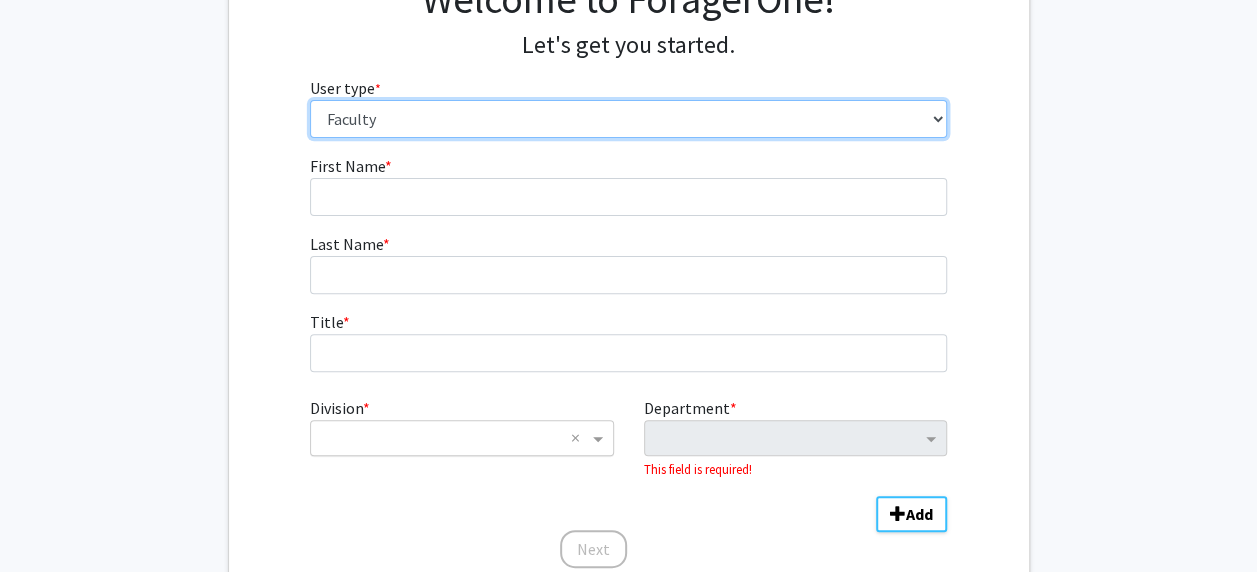 click on "Please tell us who you are  Undergraduate Student   Master's Student   Doctoral Candidate (PhD, MD, DMD, PharmD, etc.)   Postdoctoral Researcher / Research Staff / Medical Resident / Medical Fellow   Faculty   Administrative Staff" at bounding box center [628, 119] 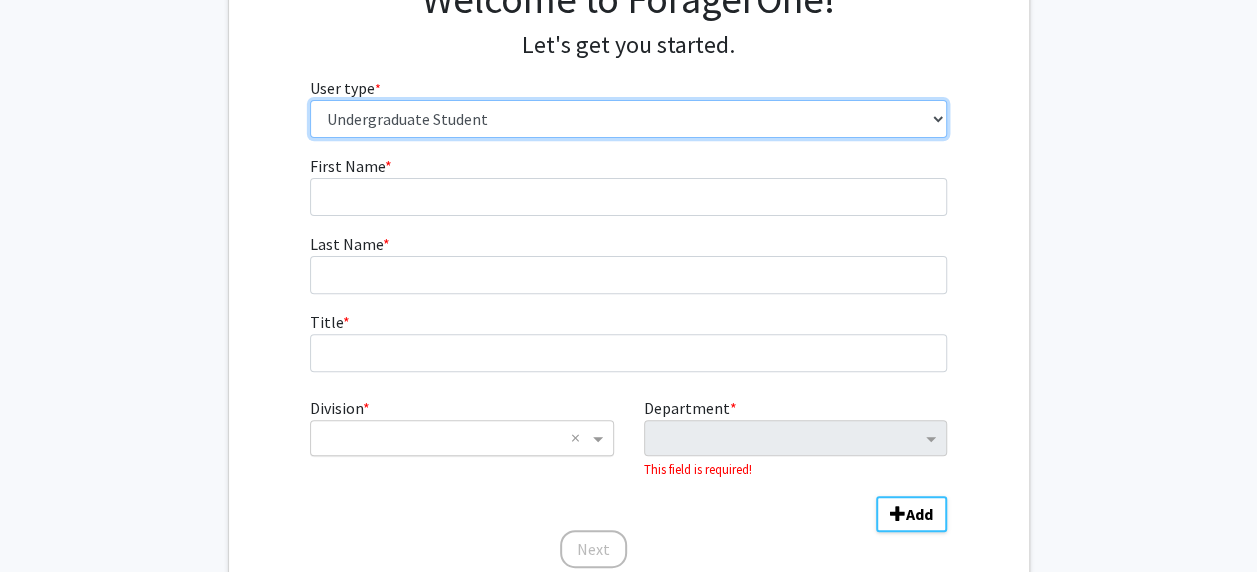 click on "Please tell us who you are  Undergraduate Student   Master's Student   Doctoral Candidate (PhD, MD, DMD, PharmD, etc.)   Postdoctoral Researcher / Research Staff / Medical Resident / Medical Fellow   Faculty   Administrative Staff" at bounding box center (628, 119) 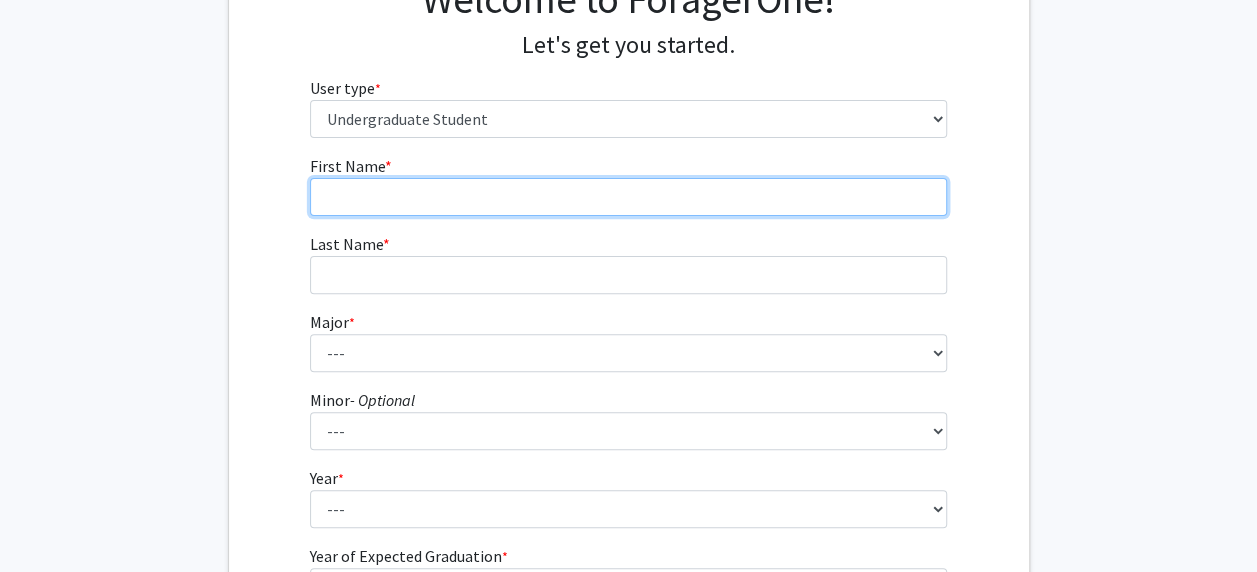 click on "First Name * required" at bounding box center (628, 197) 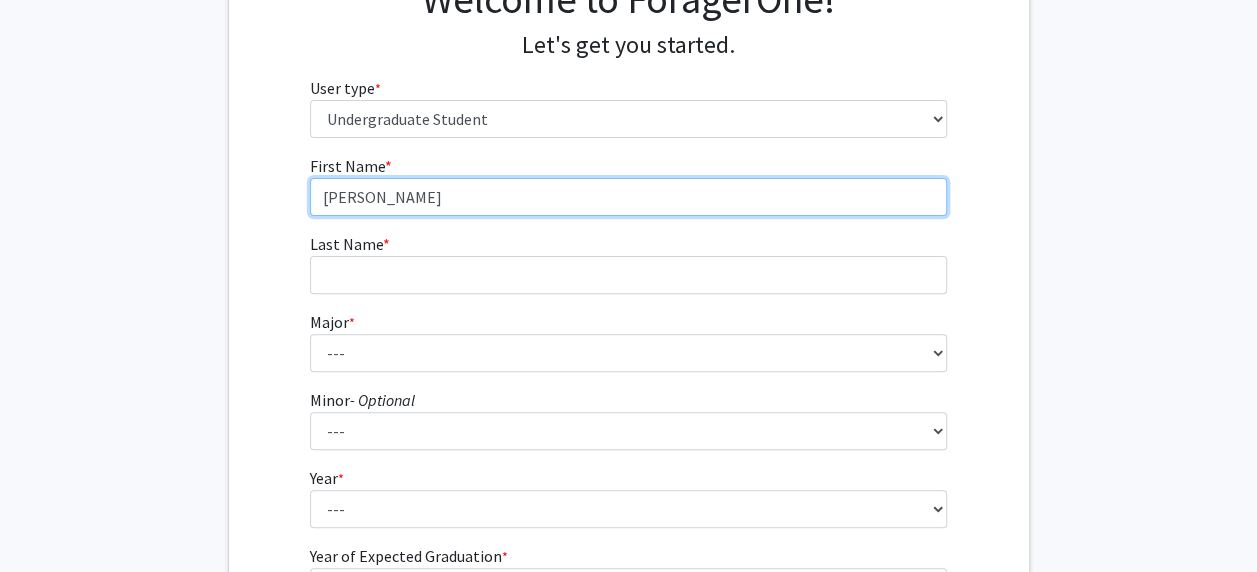 type on "[PERSON_NAME]" 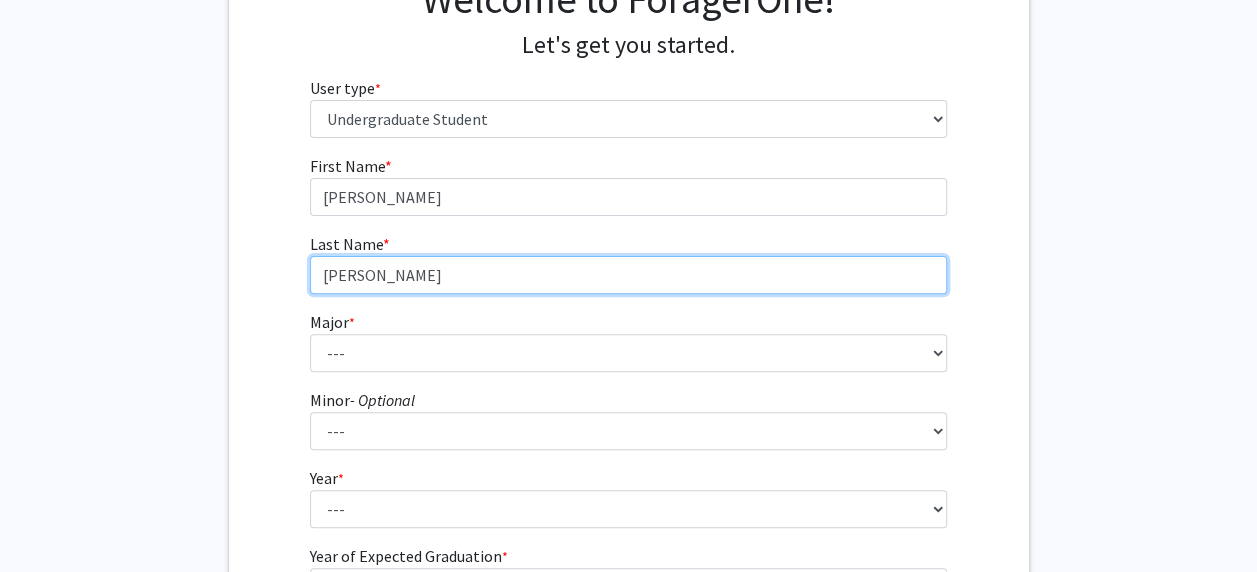 type on "[PERSON_NAME]" 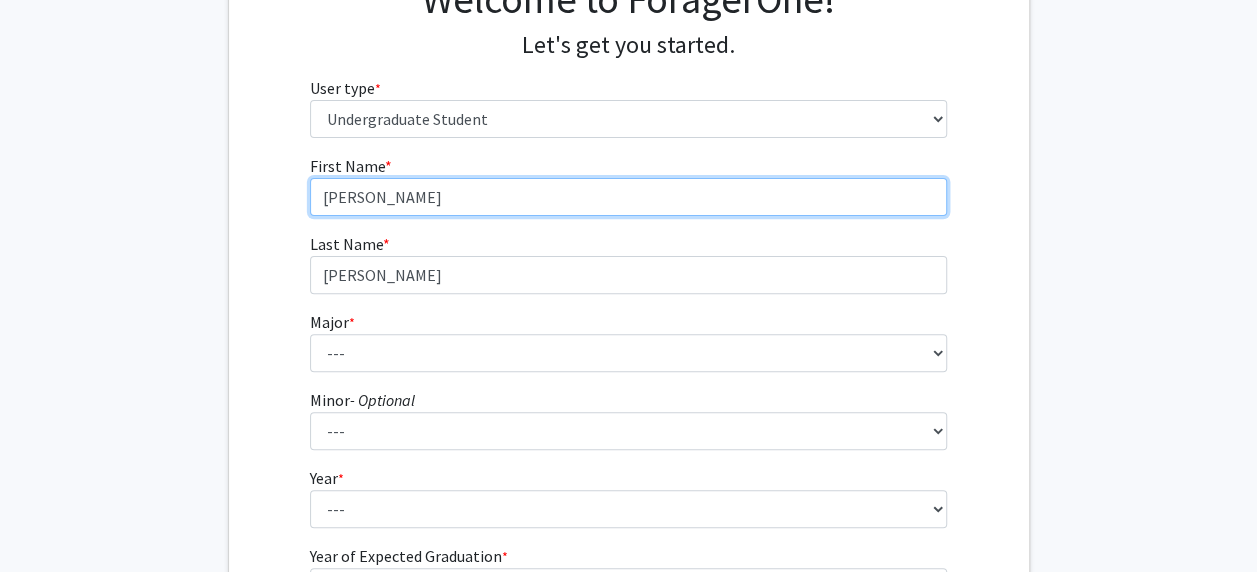 type on "[PERSON_NAME]" 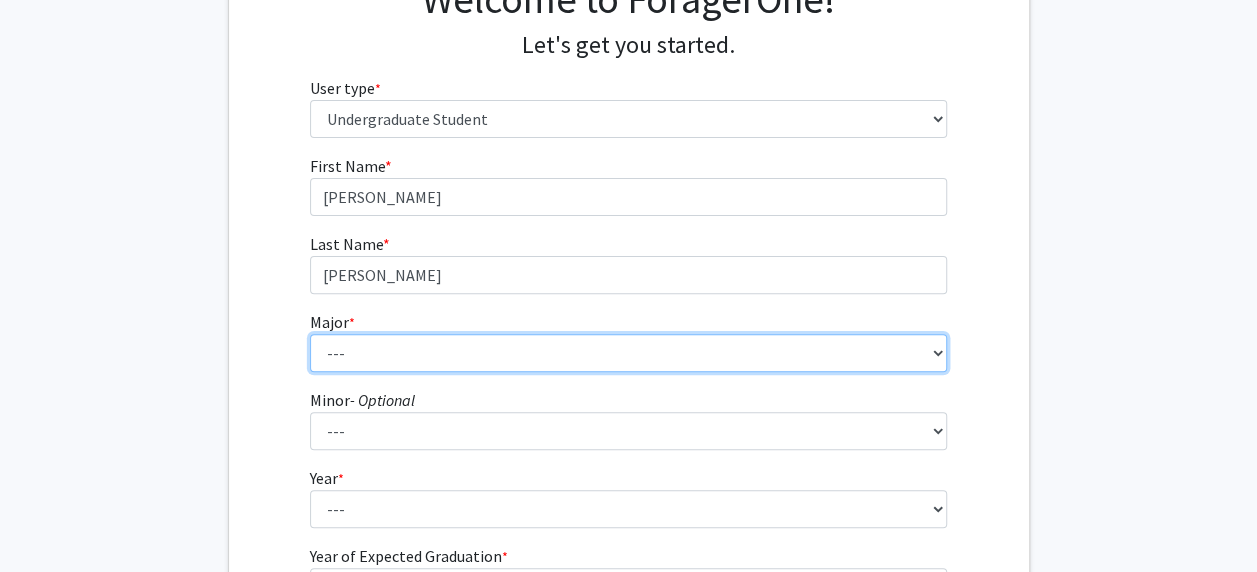 click on "---  Accounting   Aerospace Engineering   African American & Africana Studies   Agricultural and Medical Biotechnology   Agricultural Economics   Agriculture   Animal Sciences   Anthropology   Appalachian Studies Certificate   Architecture   Art Education   Art History & Visual Studies   Art Studio   Arts Administration   Automotive Production Engineering Certificate   Biology   Biomedical Engineering   Biopharmaceutical Engineering Certificate   Biosystems Engineering   Career & Technical Education   Certificate in Filmmaking: Production and Dramatic Writing   Chemical Engineering   Chemistry   Civil Engineering   Clinical Leadership & Management   Communication   Communication Sciences & Disorders   Community & Leadership Development   Computer Engineering   Computer Engineering Technology   Computer Science   Consumer Economics & Family Financial Counseling   Cybersecurity Certificate   Dance   Dietetics and Human Nutrition   Digital Media Design   Distillation, Wine & Brewing Studies   Economics   Honors" at bounding box center (628, 353) 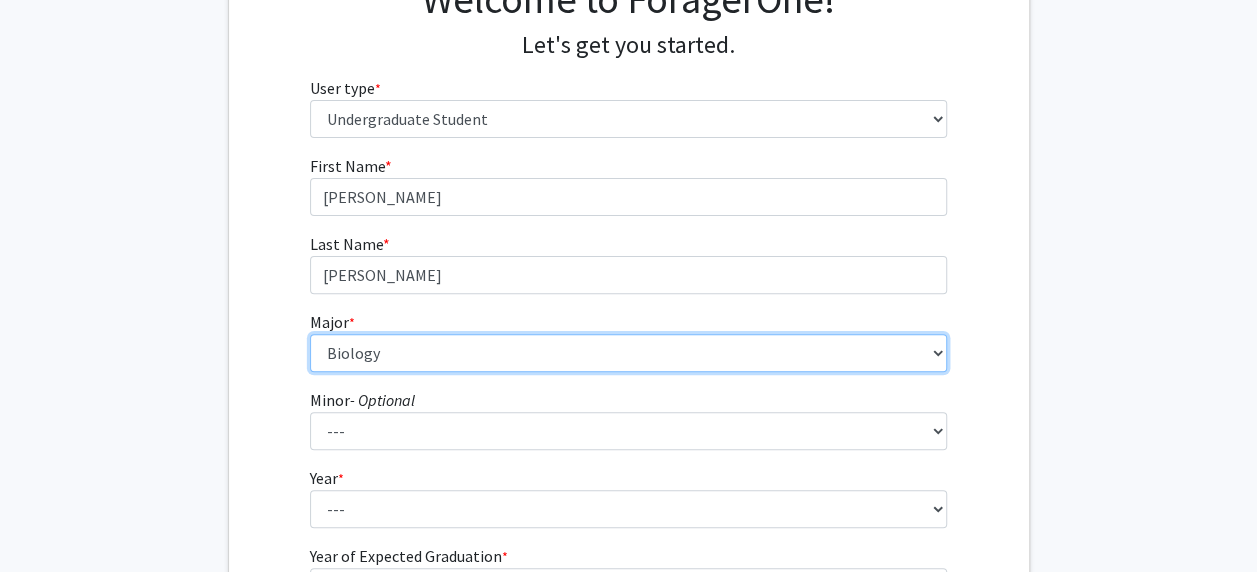 click on "---  Accounting   Aerospace Engineering   African American & Africana Studies   Agricultural and Medical Biotechnology   Agricultural Economics   Agriculture   Animal Sciences   Anthropology   Appalachian Studies Certificate   Architecture   Art Education   Art History & Visual Studies   Art Studio   Arts Administration   Automotive Production Engineering Certificate   Biology   Biomedical Engineering   Biopharmaceutical Engineering Certificate   Biosystems Engineering   Career & Technical Education   Certificate in Filmmaking: Production and Dramatic Writing   Chemical Engineering   Chemistry   Civil Engineering   Clinical Leadership & Management   Communication   Communication Sciences & Disorders   Community & Leadership Development   Computer Engineering   Computer Engineering Technology   Computer Science   Consumer Economics & Family Financial Counseling   Cybersecurity Certificate   Dance   Dietetics and Human Nutrition   Digital Media Design   Distillation, Wine & Brewing Studies   Economics   Honors" at bounding box center [628, 353] 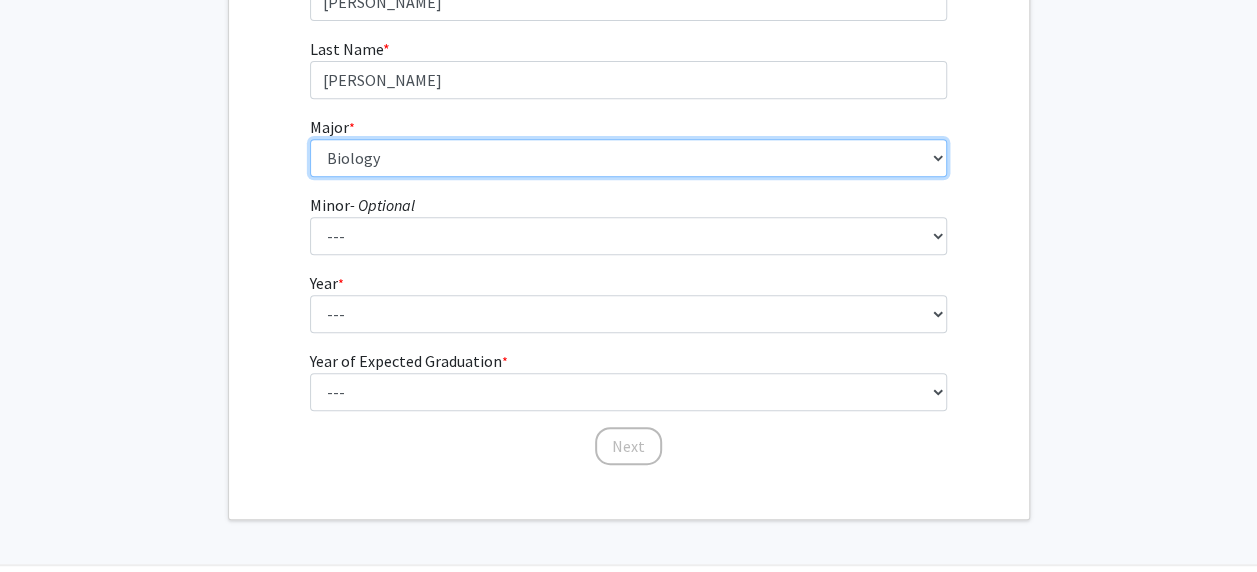 scroll, scrollTop: 390, scrollLeft: 0, axis: vertical 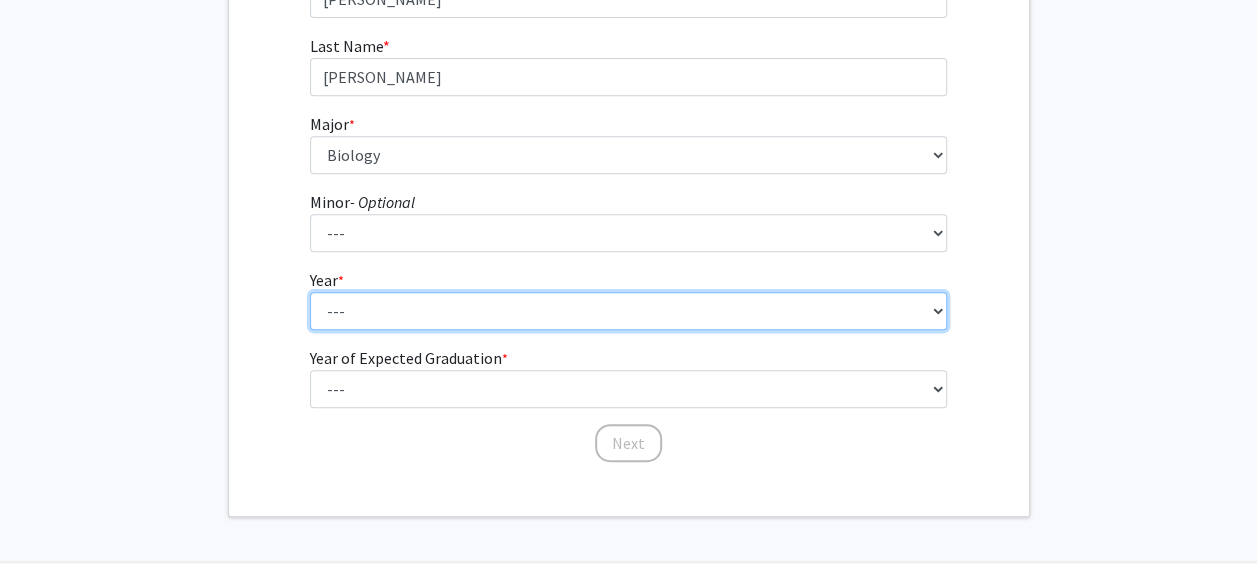 click on "---  First-year   Sophomore   Junior   Senior   Postbaccalaureate Certificate" at bounding box center [628, 311] 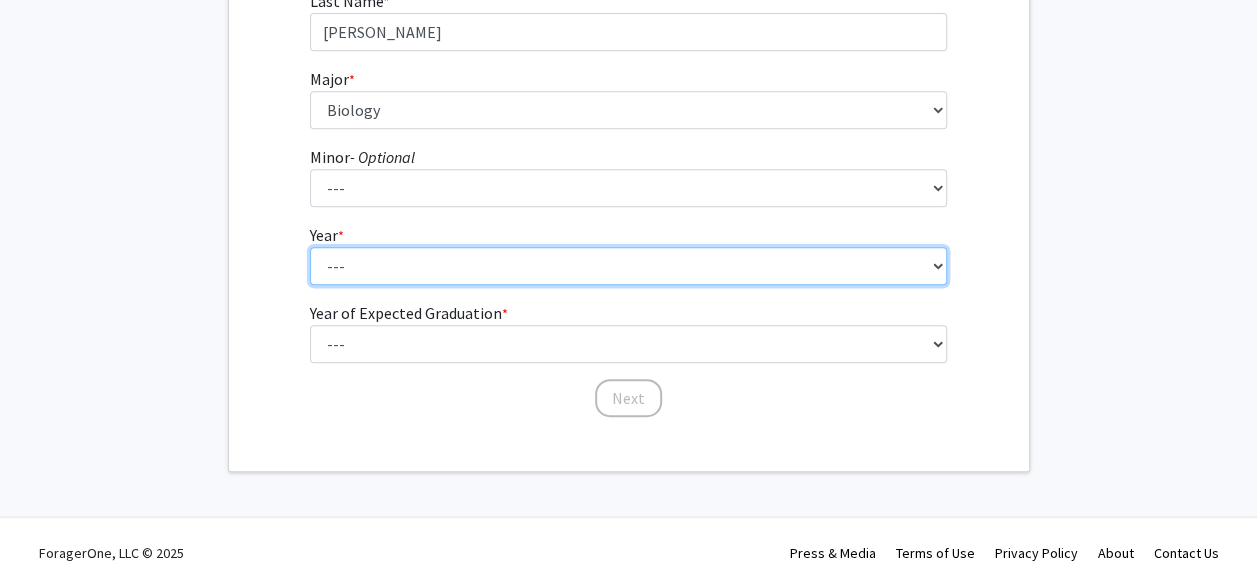scroll, scrollTop: 450, scrollLeft: 0, axis: vertical 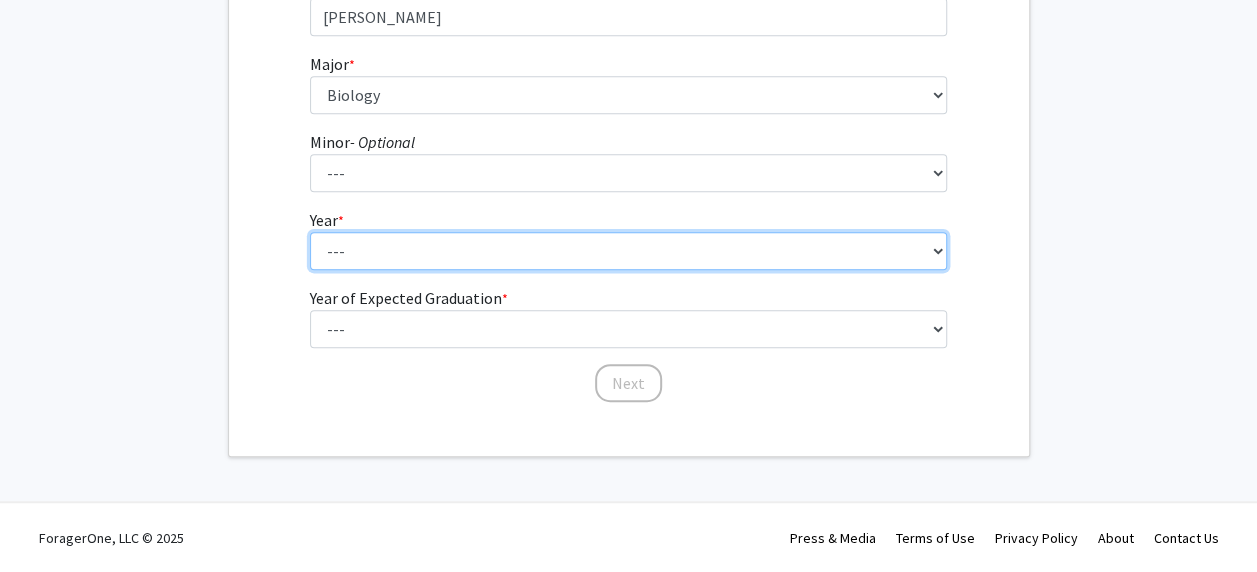 click on "---  First-year   Sophomore   Junior   Senior   Postbaccalaureate Certificate" at bounding box center [628, 251] 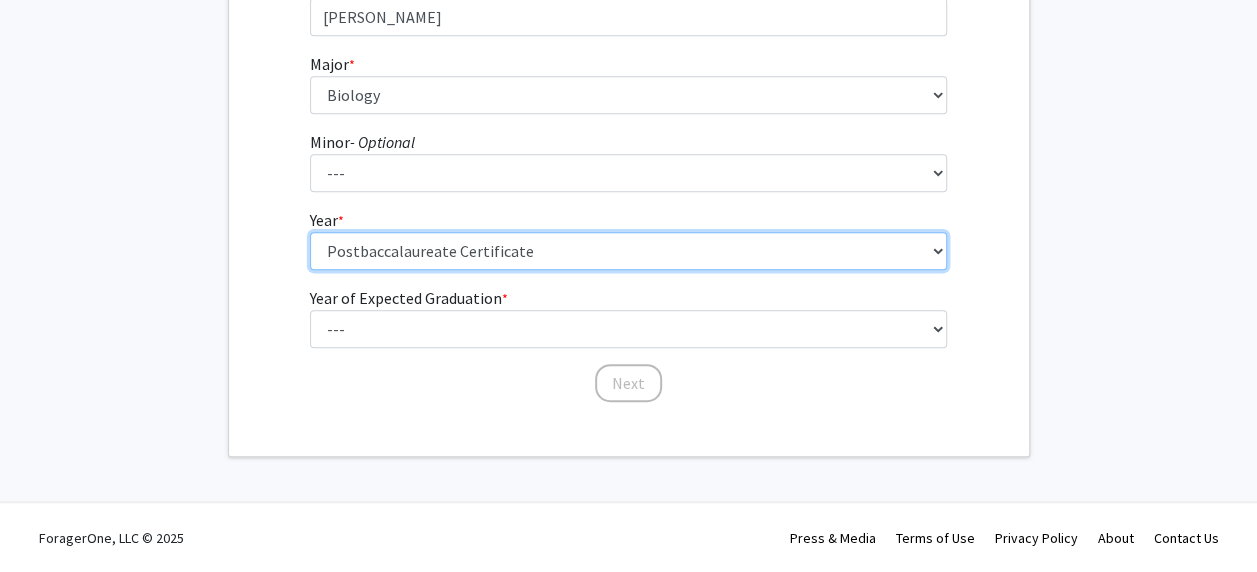 click on "---  First-year   Sophomore   Junior   Senior   Postbaccalaureate Certificate" at bounding box center [628, 251] 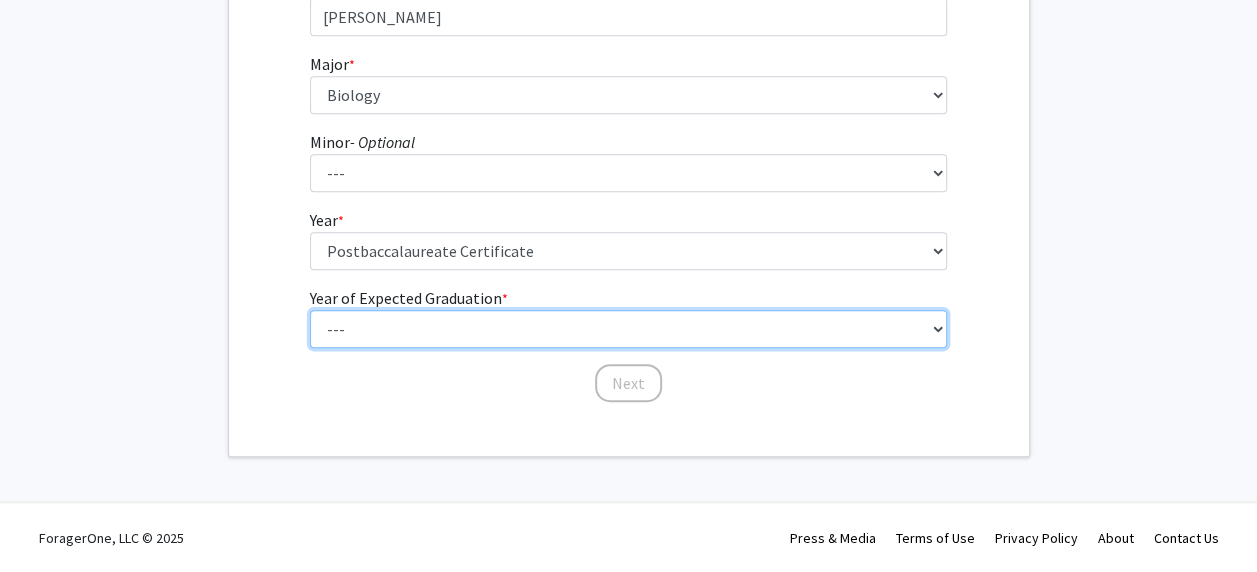 click on "---  2025   2026   2027   2028   2029   2030   2031   2032   2033   2034" at bounding box center [628, 329] 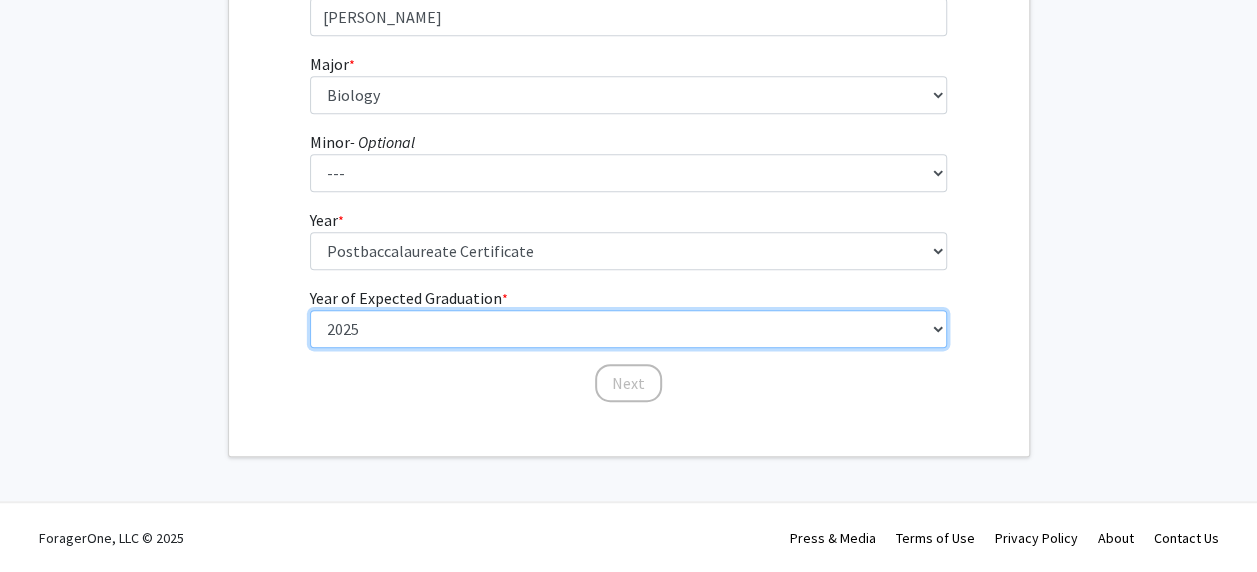 click on "---  2025   2026   2027   2028   2029   2030   2031   2032   2033   2034" at bounding box center (628, 329) 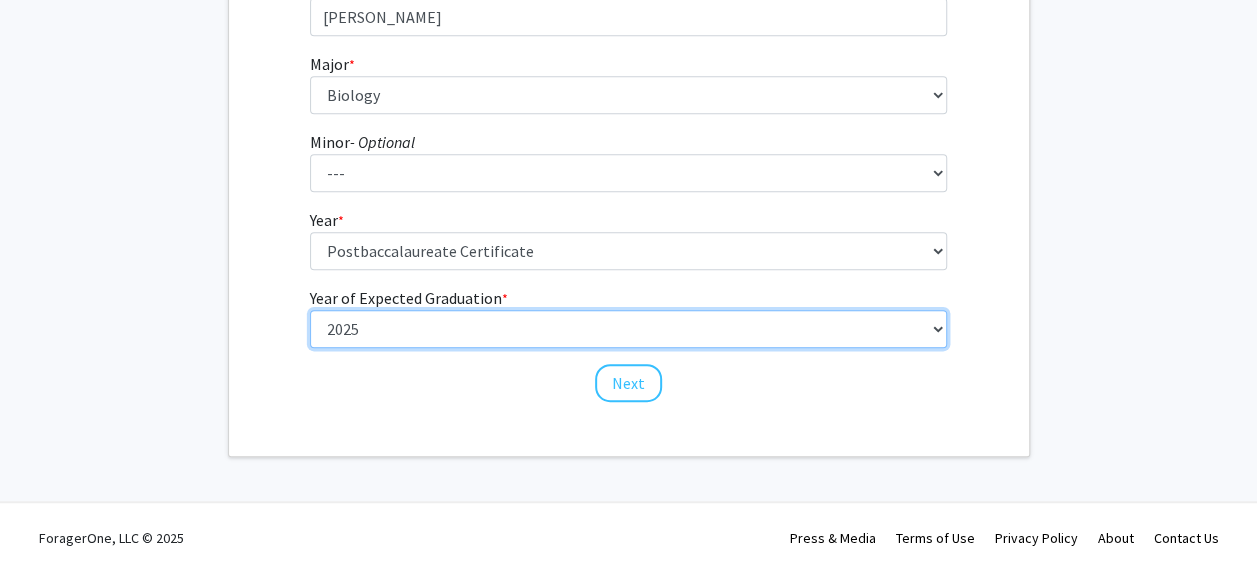 click on "---  2025   2026   2027   2028   2029   2030   2031   2032   2033   2034" at bounding box center (628, 329) 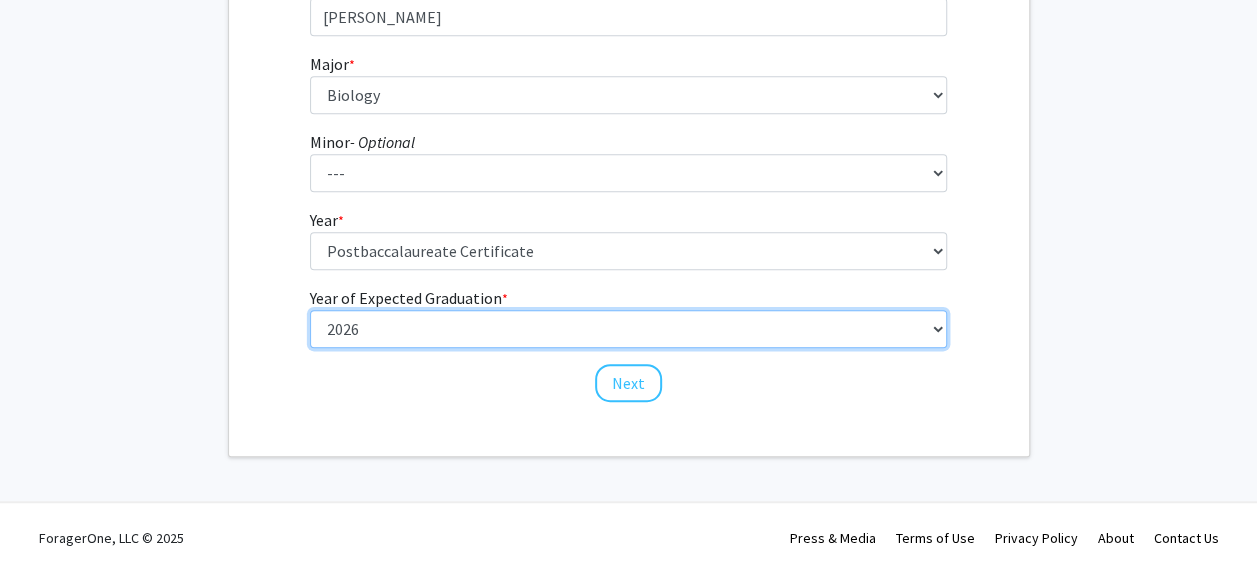 click on "---  2025   2026   2027   2028   2029   2030   2031   2032   2033   2034" at bounding box center (628, 329) 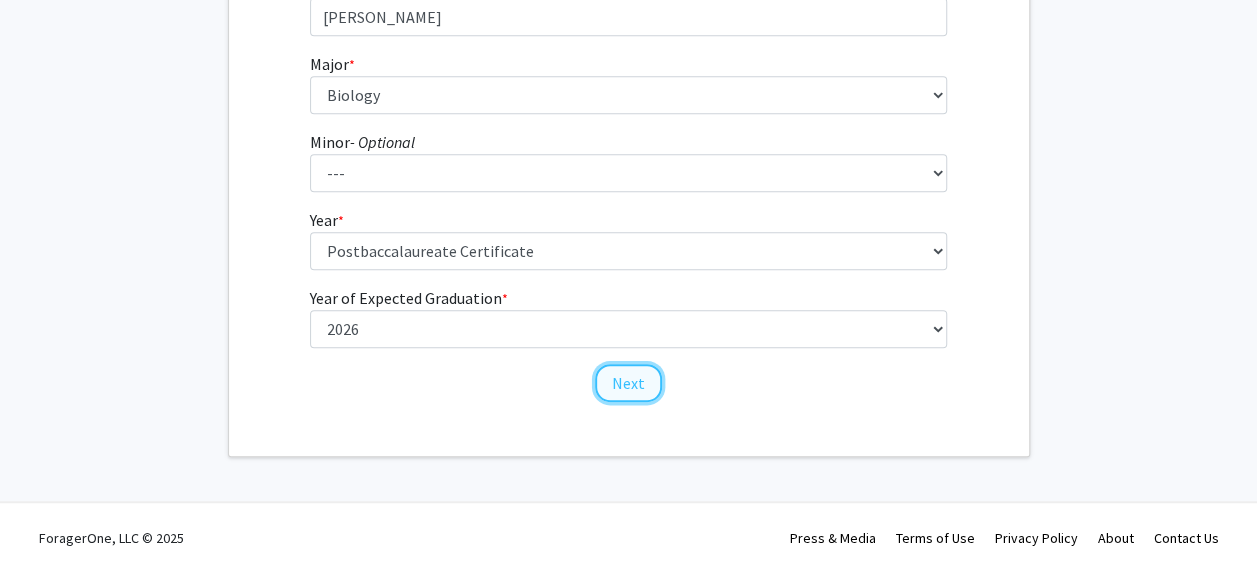 click on "Next" 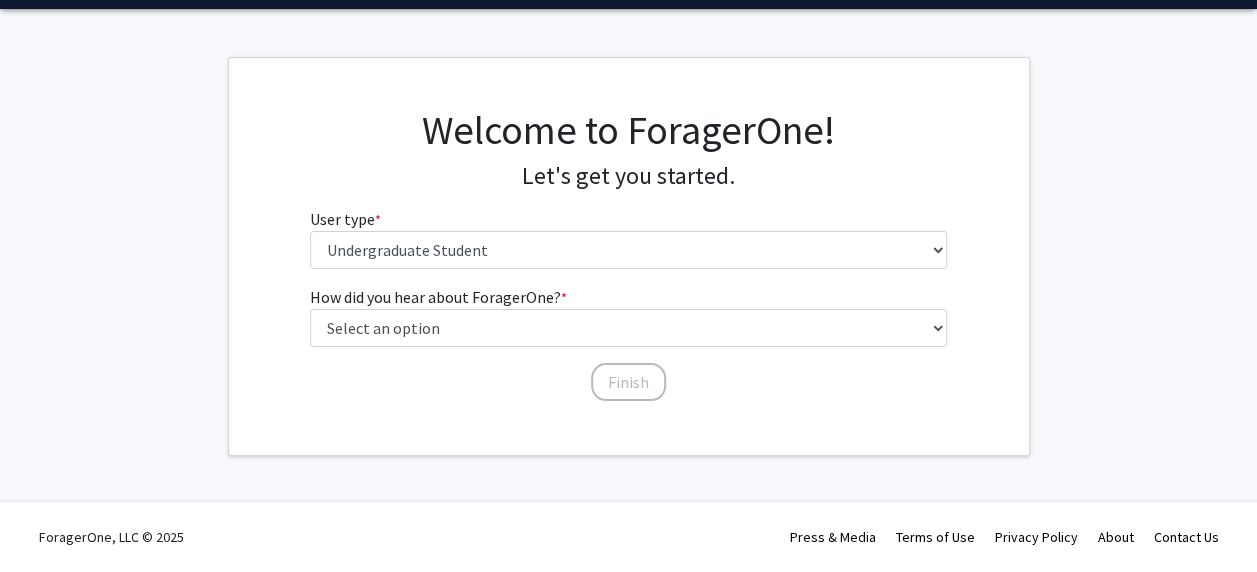scroll, scrollTop: 0, scrollLeft: 0, axis: both 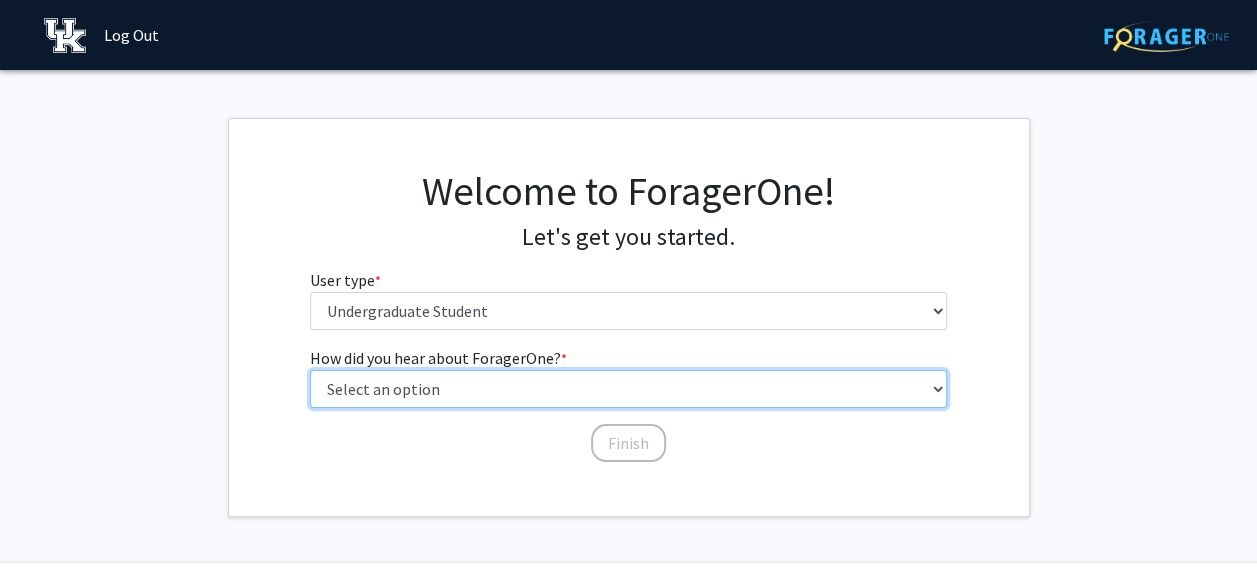 click on "Select an option  Peer/student recommendation   Faculty/staff recommendation   University website   University email or newsletter   Other" at bounding box center [628, 389] 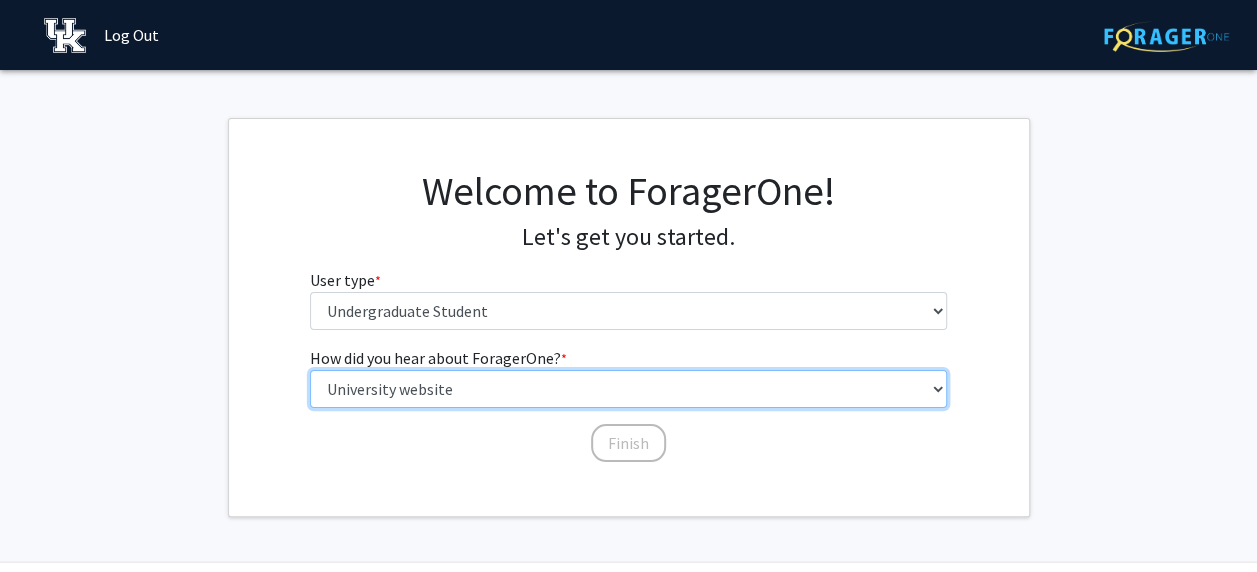 click on "Select an option  Peer/student recommendation   Faculty/staff recommendation   University website   University email or newsletter   Other" at bounding box center (628, 389) 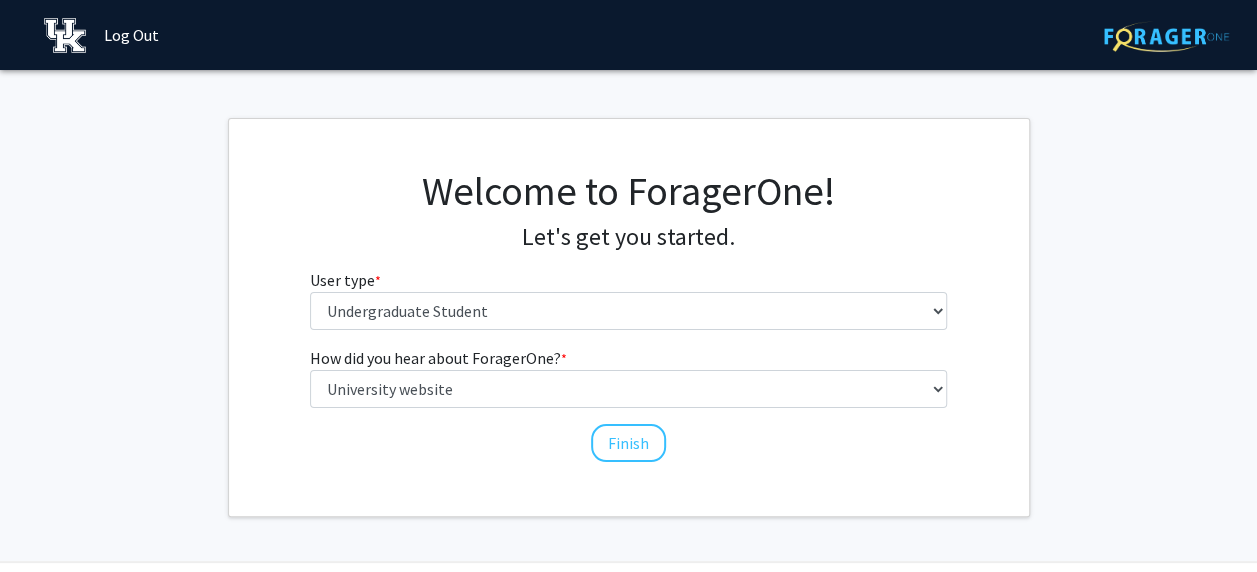 click on "How did you hear about ForagerOne?  * required Select an option  Peer/student recommendation   Faculty/staff recommendation   University website   University email or newsletter   Other   Finish" 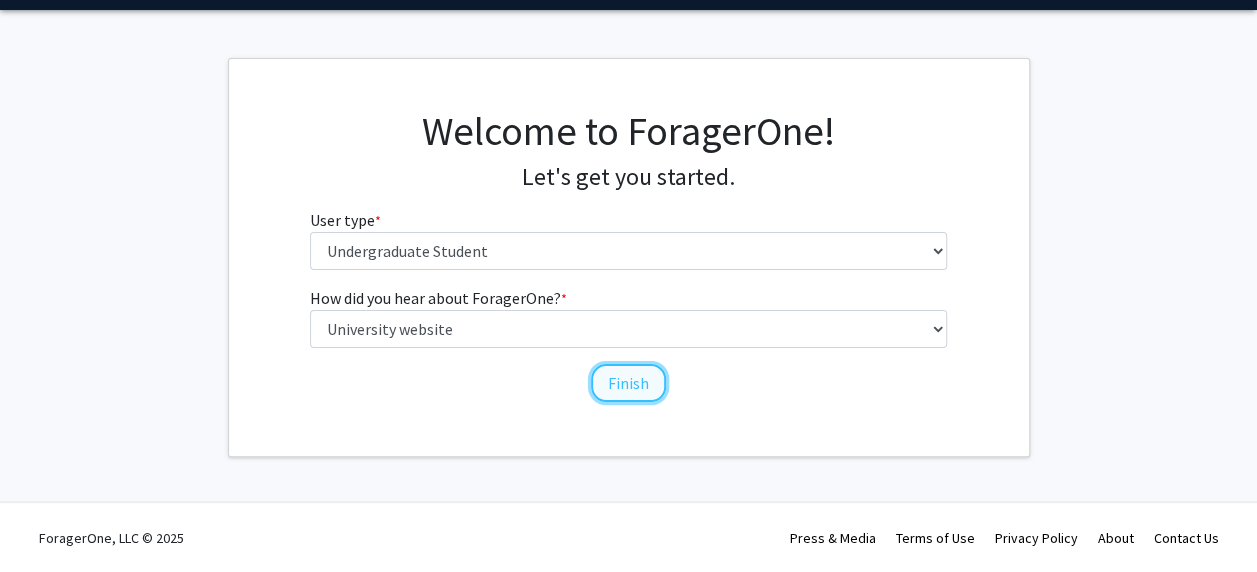 click on "Finish" 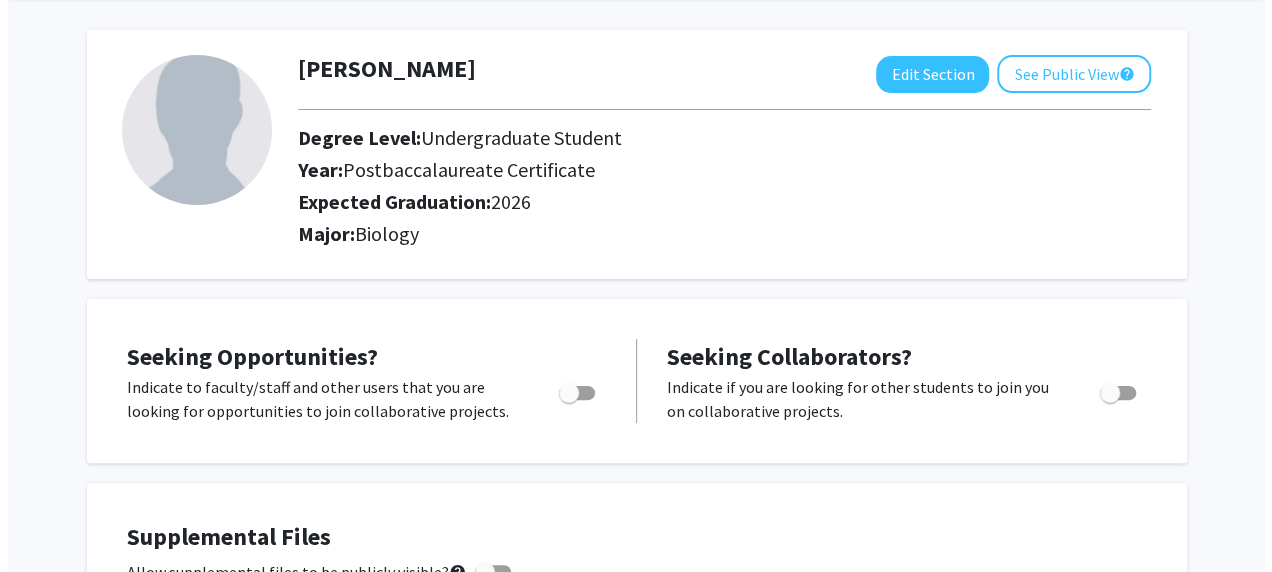 scroll, scrollTop: 0, scrollLeft: 0, axis: both 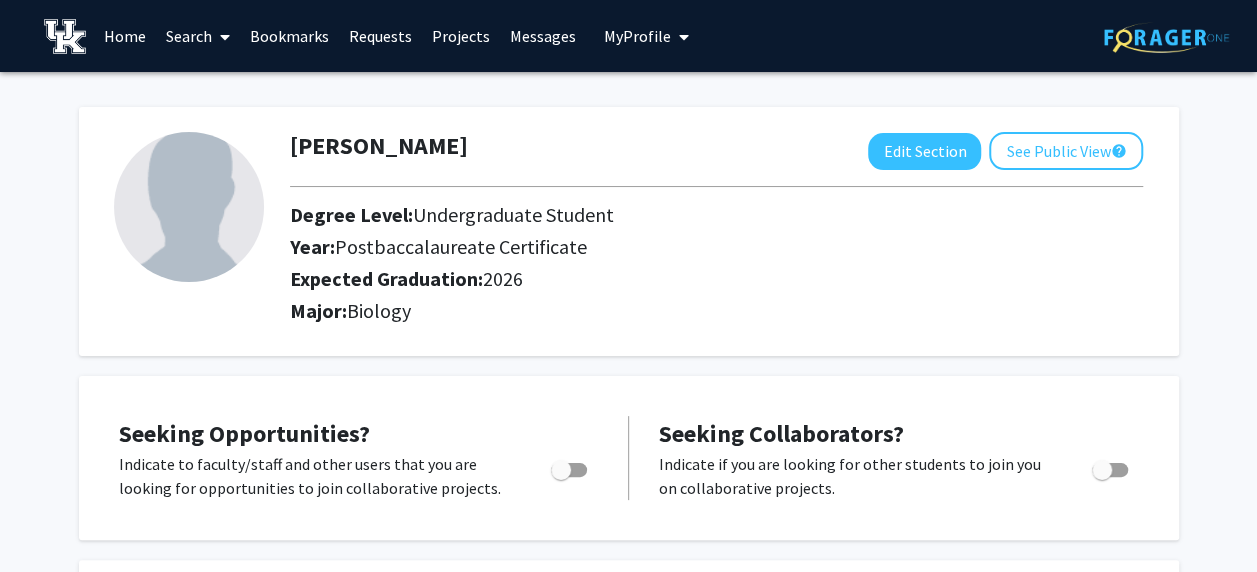click at bounding box center [680, 37] 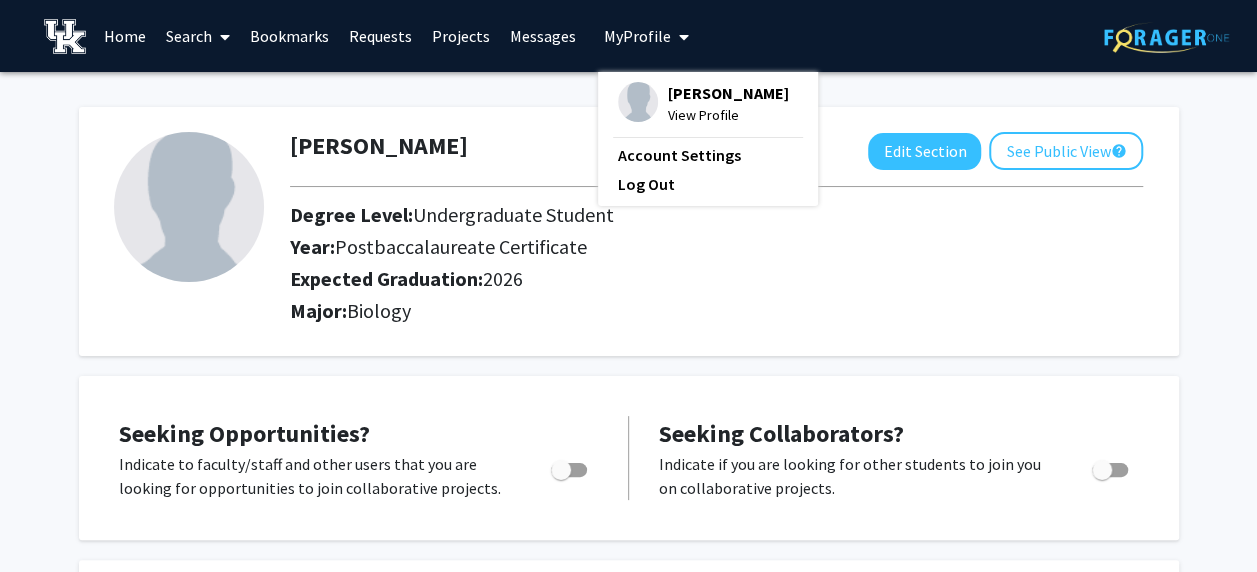 click at bounding box center [680, 37] 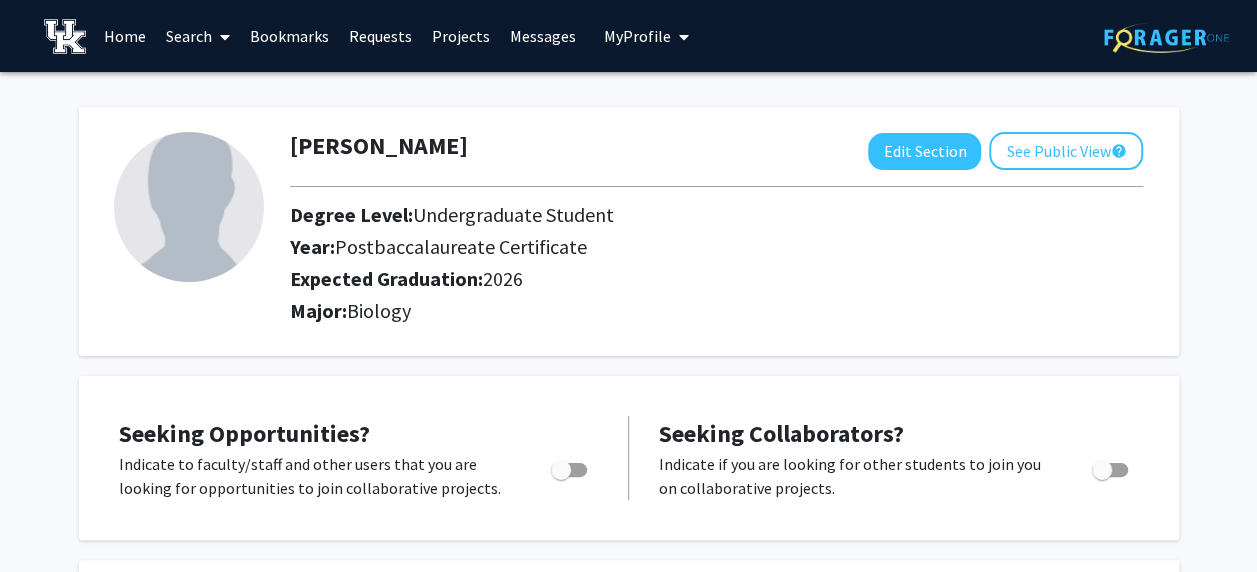 click on "Search" at bounding box center (198, 36) 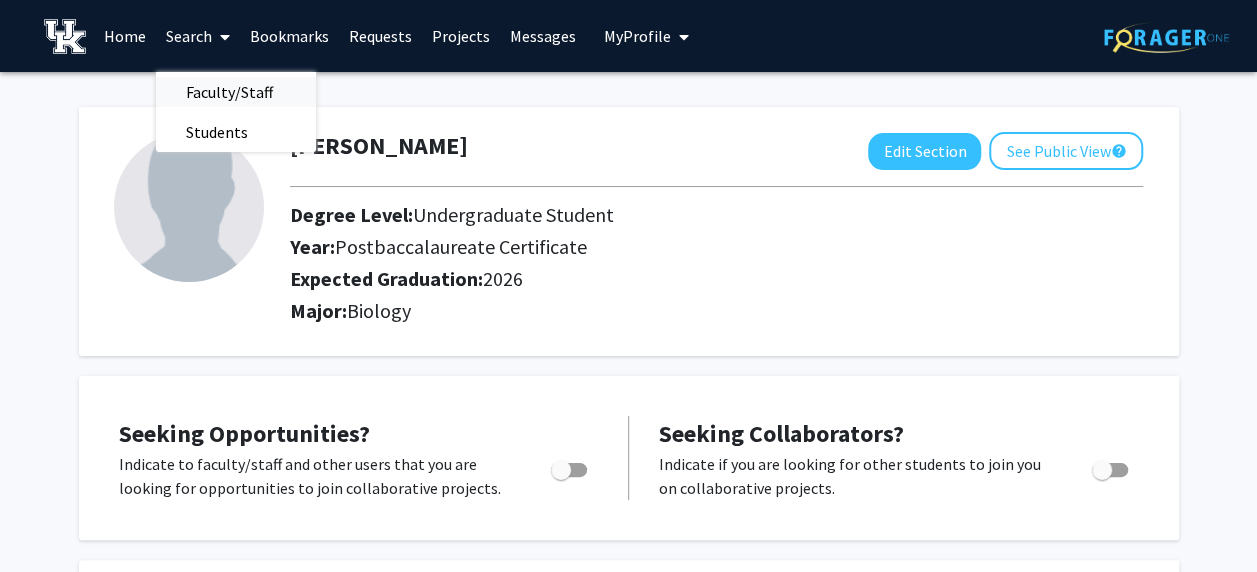 click on "Faculty/Staff" at bounding box center [229, 92] 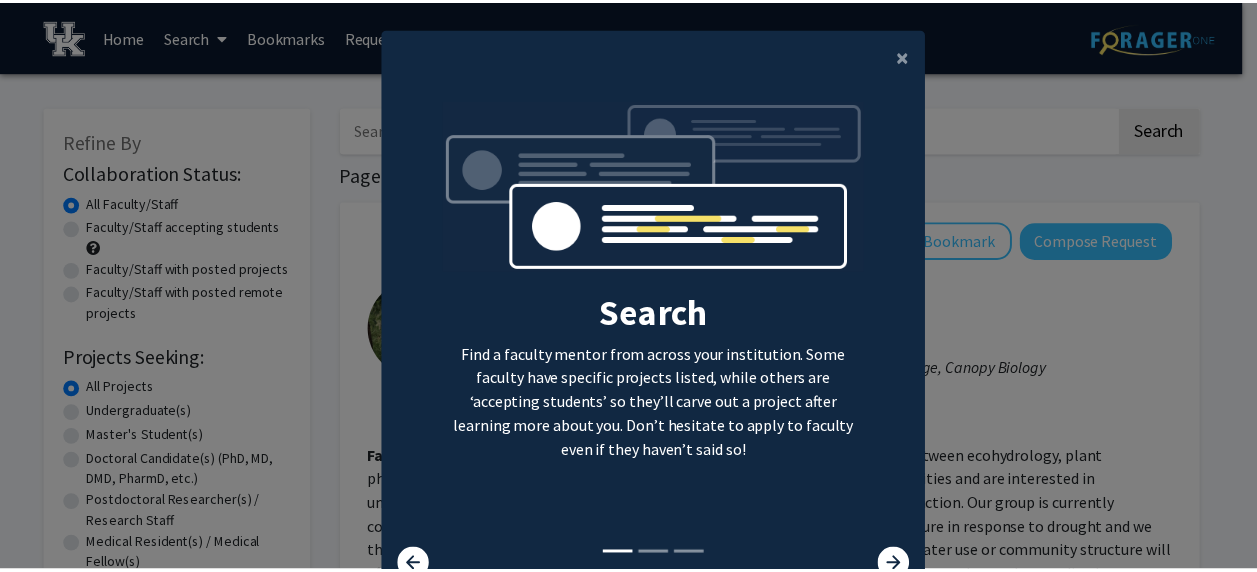 scroll, scrollTop: 94, scrollLeft: 0, axis: vertical 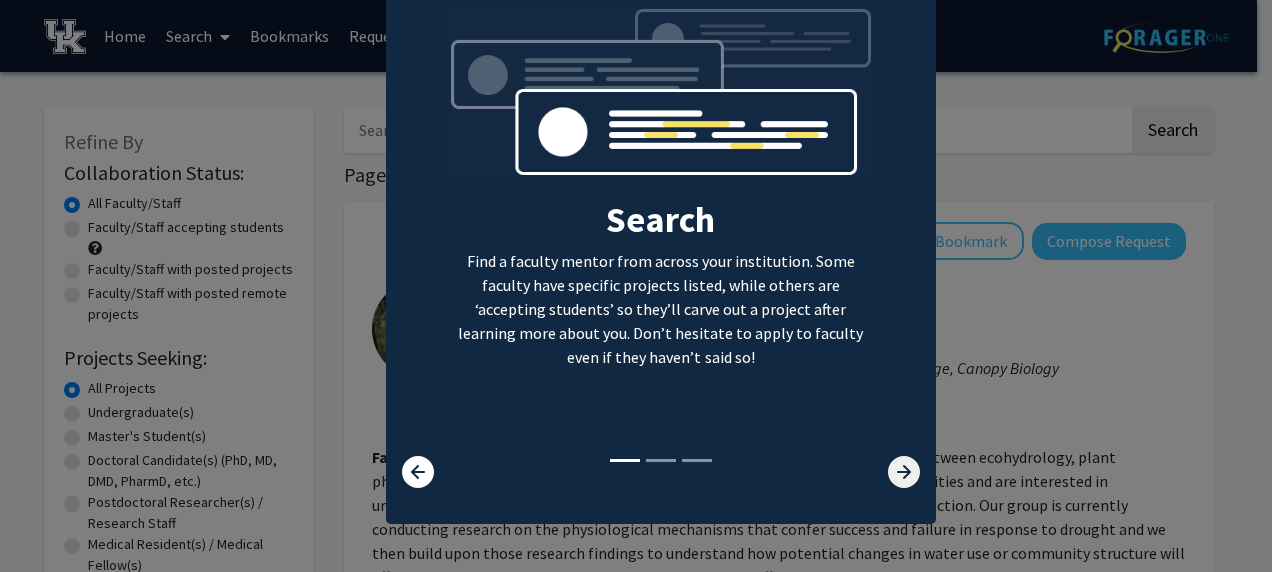click 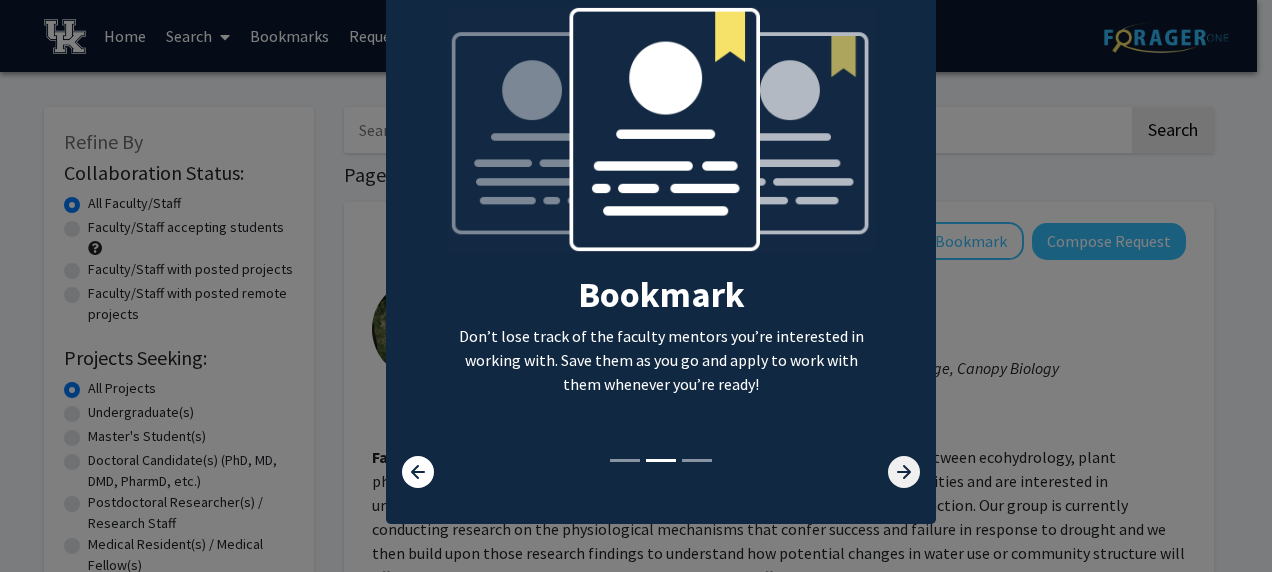 click 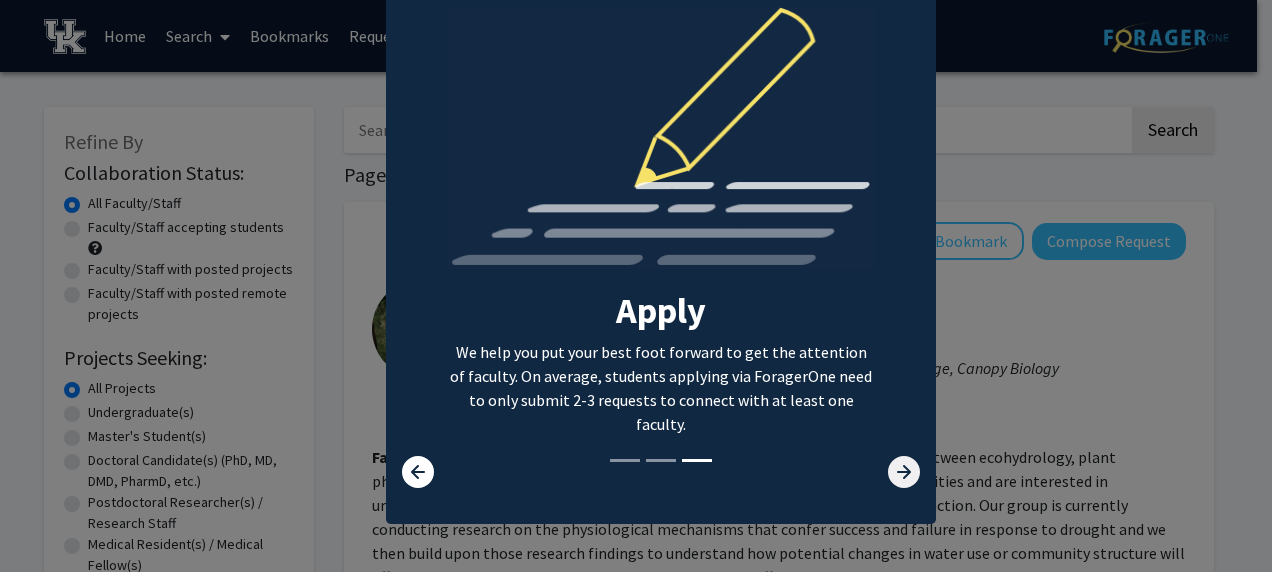 click 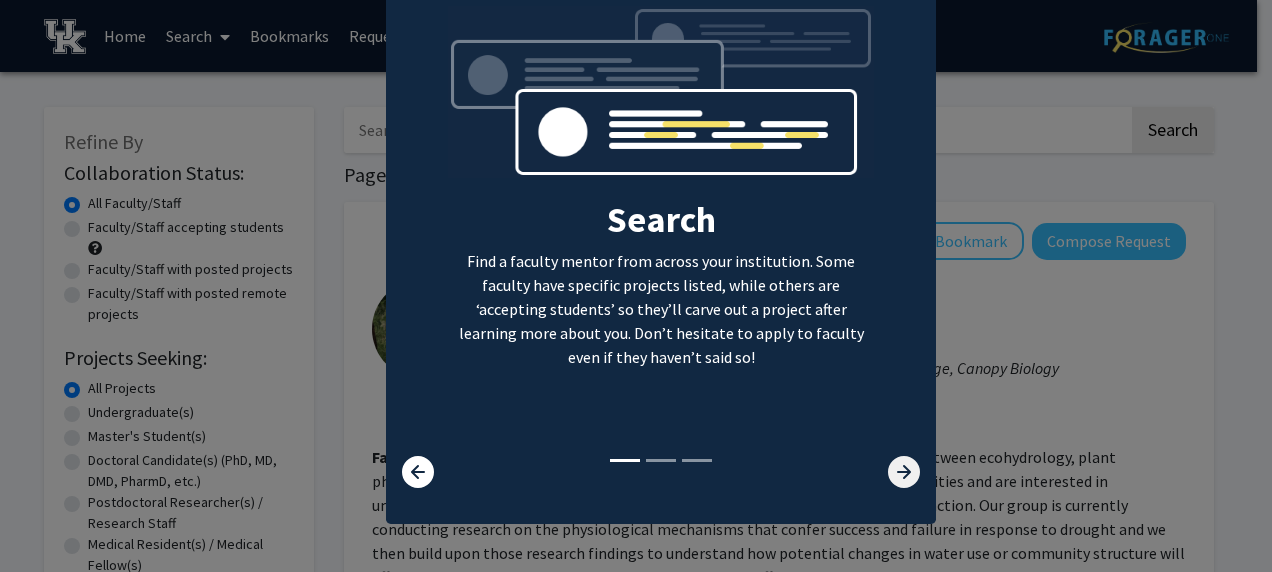 click 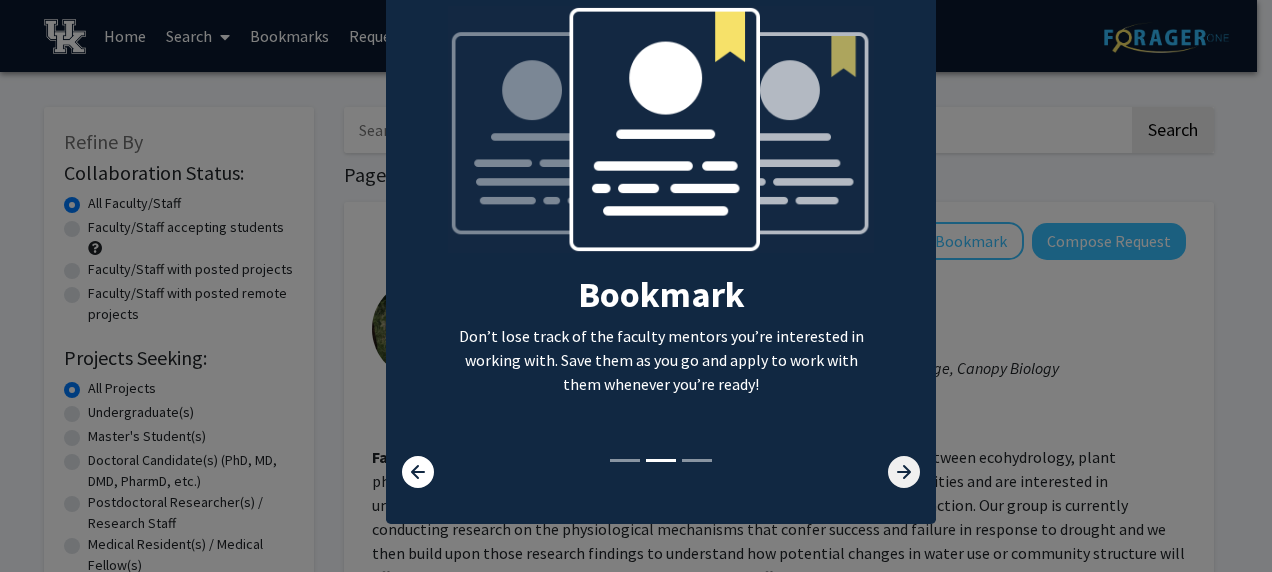 click 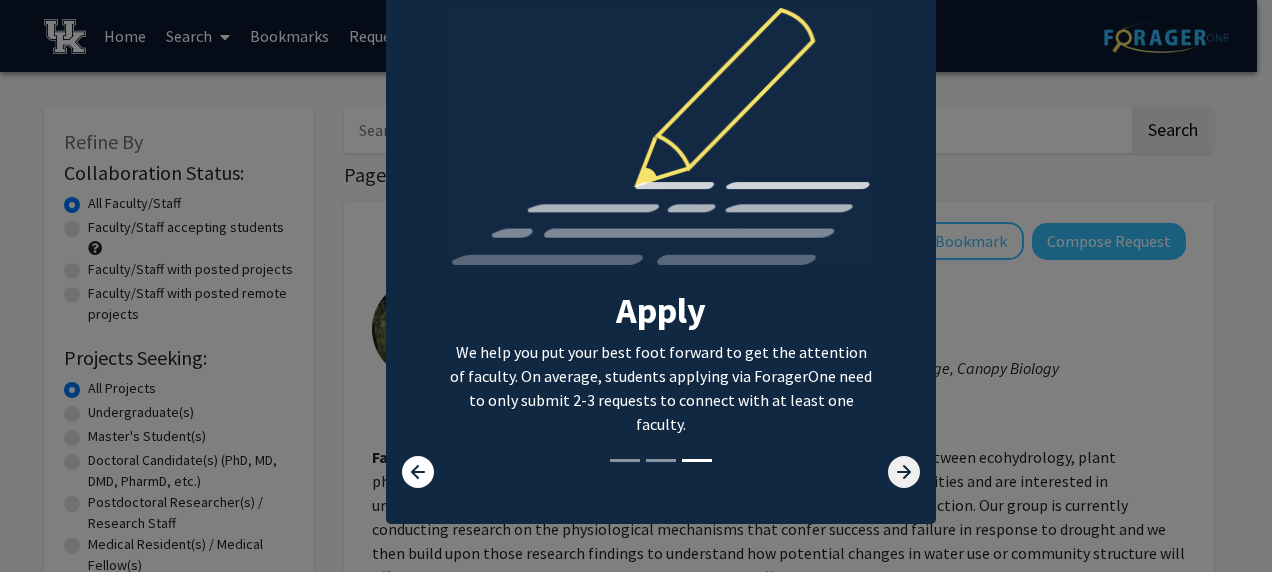 click 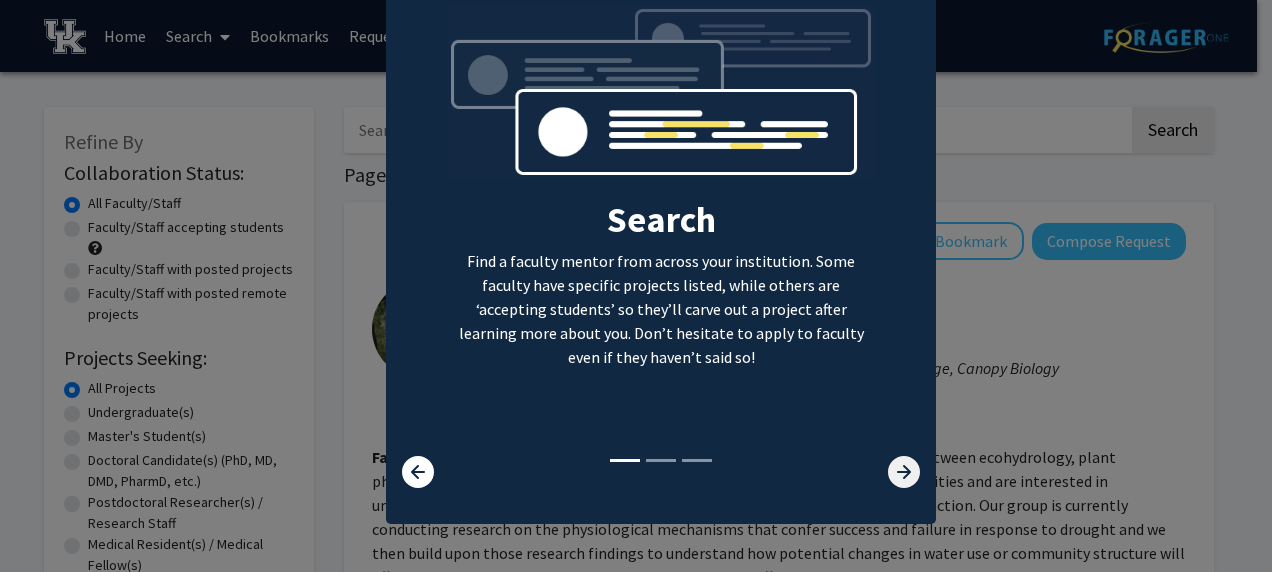 click 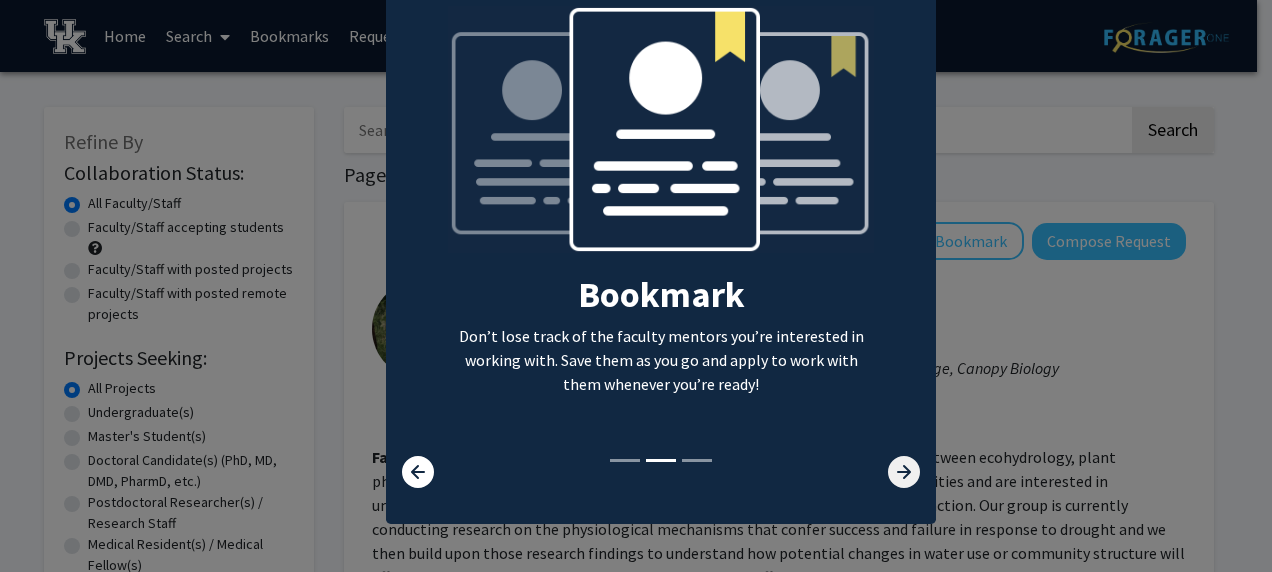 click 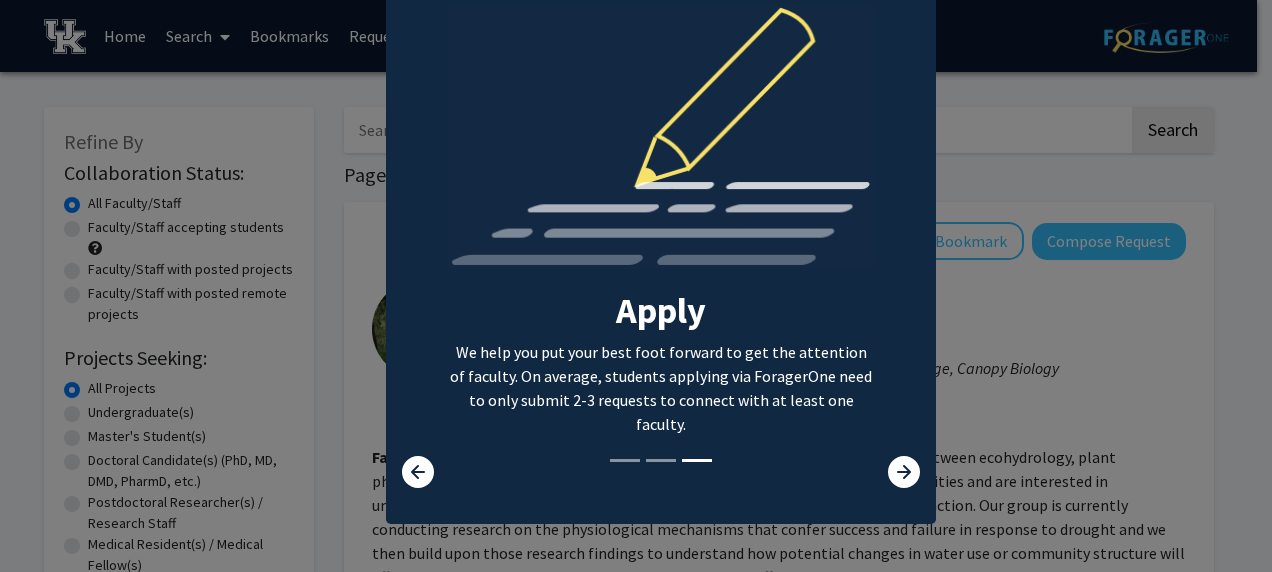 click on "× Search  Find a faculty mentor from across your institution. Some faculty have specific projects listed, while others are ‘accepting students’ so they’ll carve out a project after learning more about you. Don’t hesitate to apply to faculty even if they haven’t said so!  Bookmark  Don’t lose track of the faculty mentors you’re interested in working with. Save them as you go and apply to work with them whenever you’re ready!  Apply  We help you put your best foot forward to get the attention of faculty. On average, students applying via ForagerOne need to only submit 2-3 requests to connect with at least one faculty." 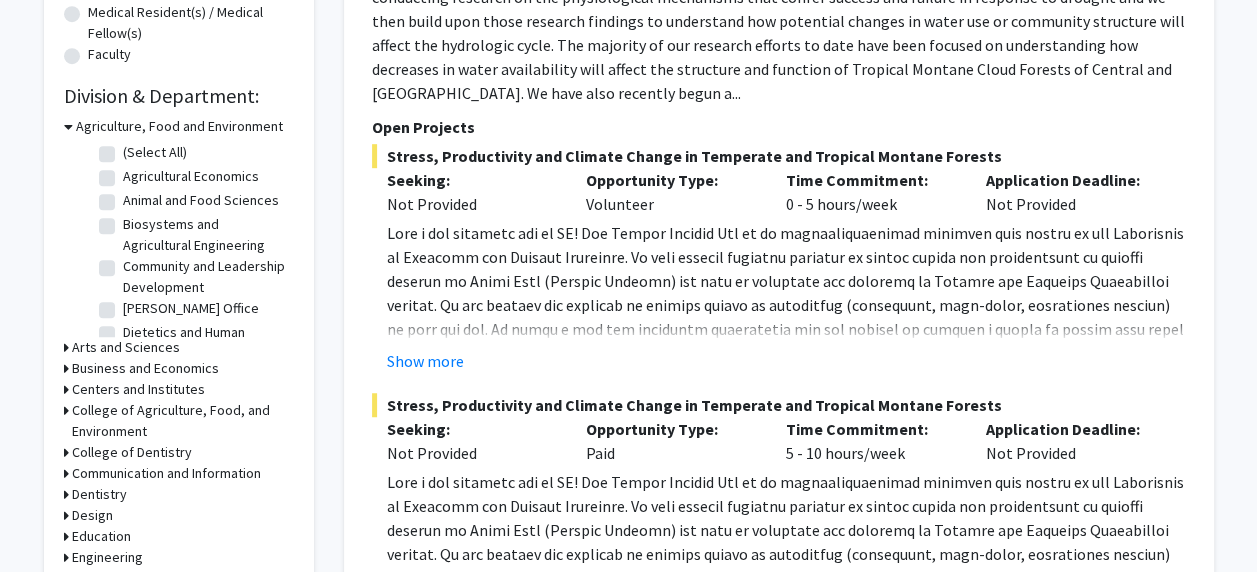 scroll, scrollTop: 529, scrollLeft: 0, axis: vertical 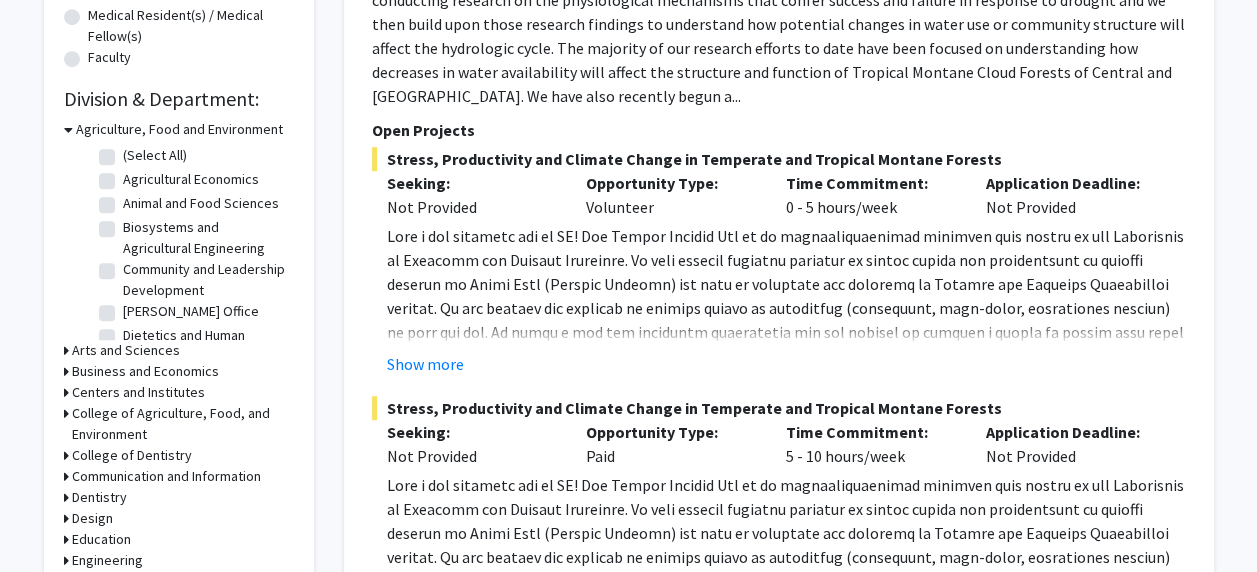 click on "Refine By Collaboration Status: Collaboration Status  All Faculty/Staff    Collaboration Status  Faculty/Staff accepting students    Collaboration Status  Faculty/Staff with posted projects    Collaboration Status  Faculty/Staff with posted remote projects    Projects Seeking: Projects Seeking Level  All Projects    Projects Seeking Level  Undergraduate(s)    Projects Seeking Level  Master's Student(s)    Projects Seeking Level  Doctoral Candidate(s) (PhD, MD, DMD, PharmD, etc.)    Projects Seeking Level  Postdoctoral Researcher(s) / Research Staff    Projects Seeking Level  Medical Resident(s) / Medical Fellow(s)    Projects Seeking Level  Faculty    Division & Department:      Agriculture, Food and Environment  (Select All)  (Select All)  Agricultural Economics  Agricultural Economics  Animal and Food Sciences  Animal and Food Sciences  Biosystems and Agricultural Engineering  Biosystems and Agricultural Engineering  Community and Leadership Development  Community and Leadership Development" 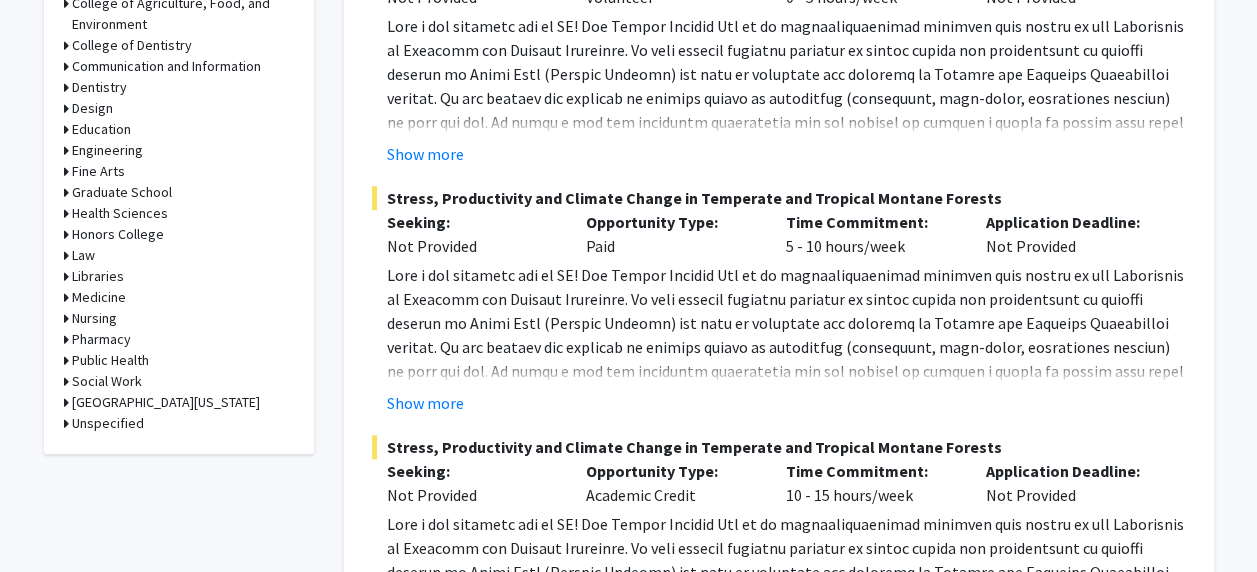 scroll, scrollTop: 741, scrollLeft: 0, axis: vertical 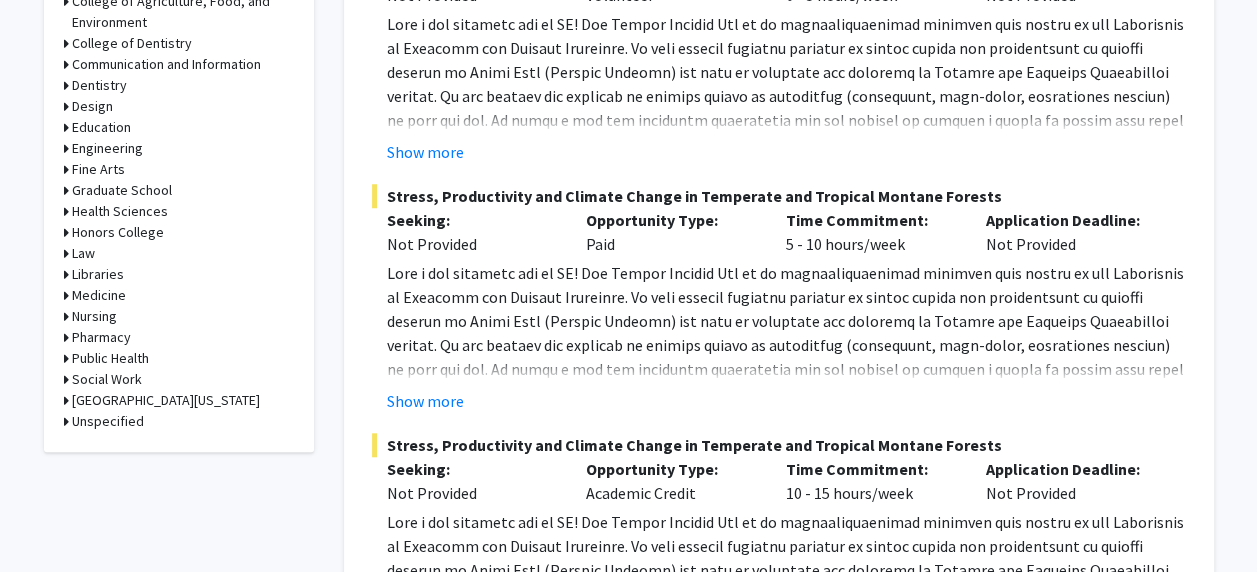 click 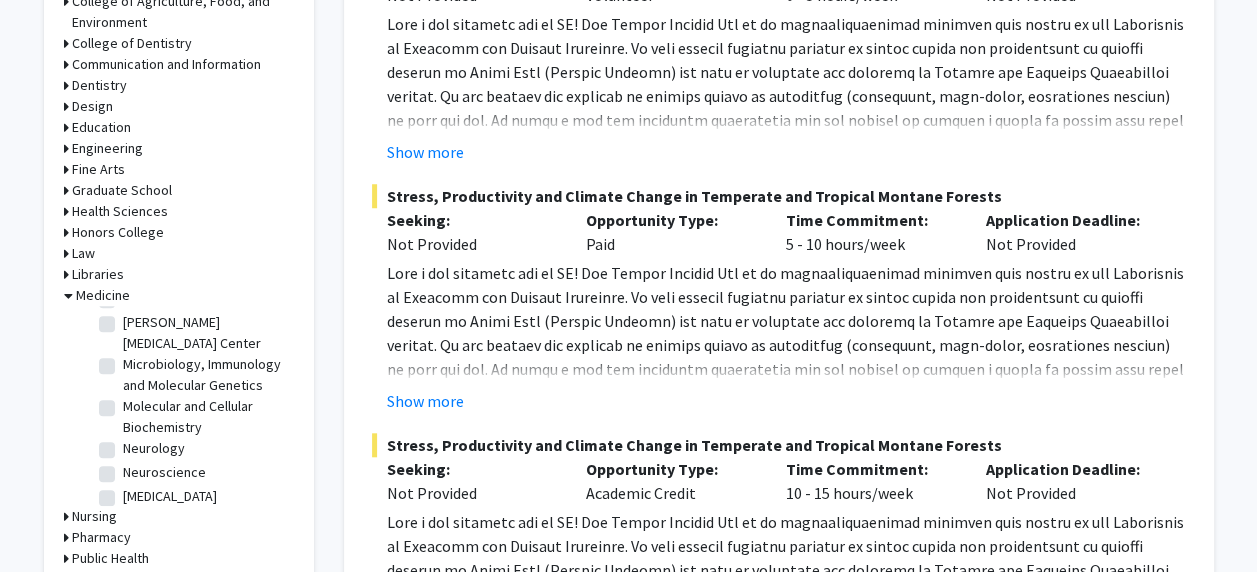 scroll, scrollTop: 205, scrollLeft: 0, axis: vertical 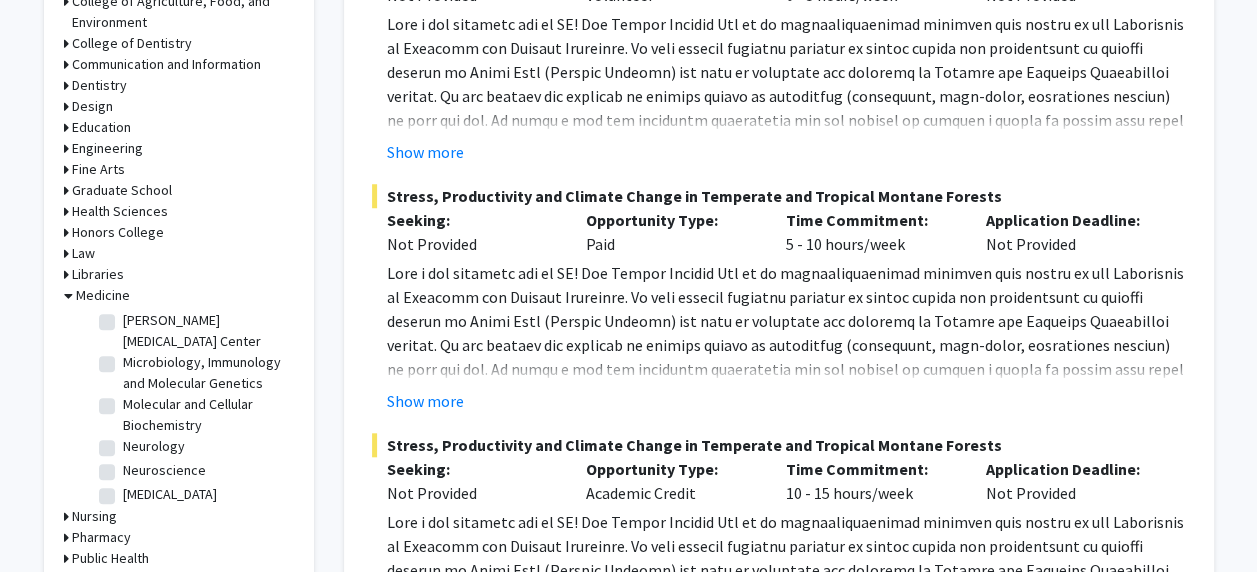 click on "Microbiology, Immunology and Molecular Genetics" 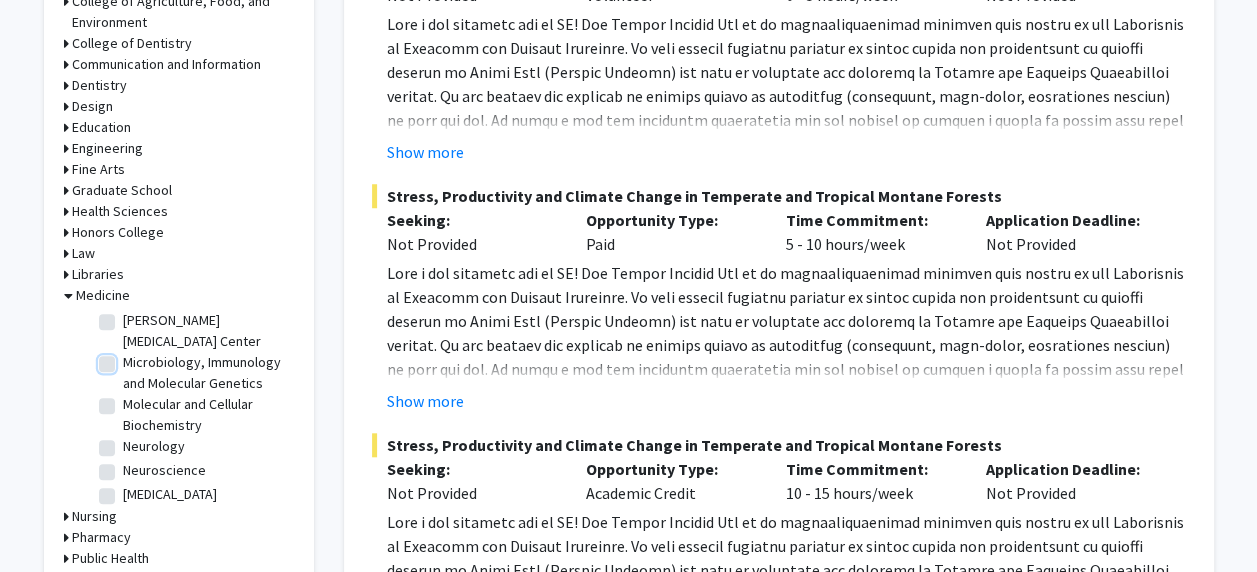 click on "Microbiology, Immunology and Molecular Genetics" at bounding box center (129, 358) 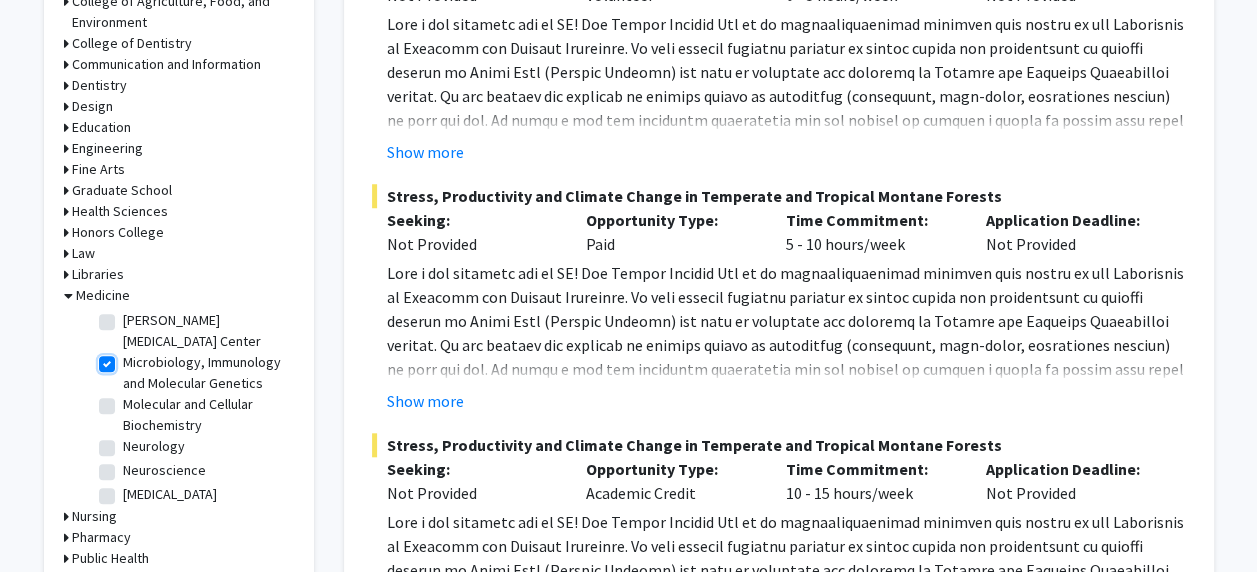 checkbox on "true" 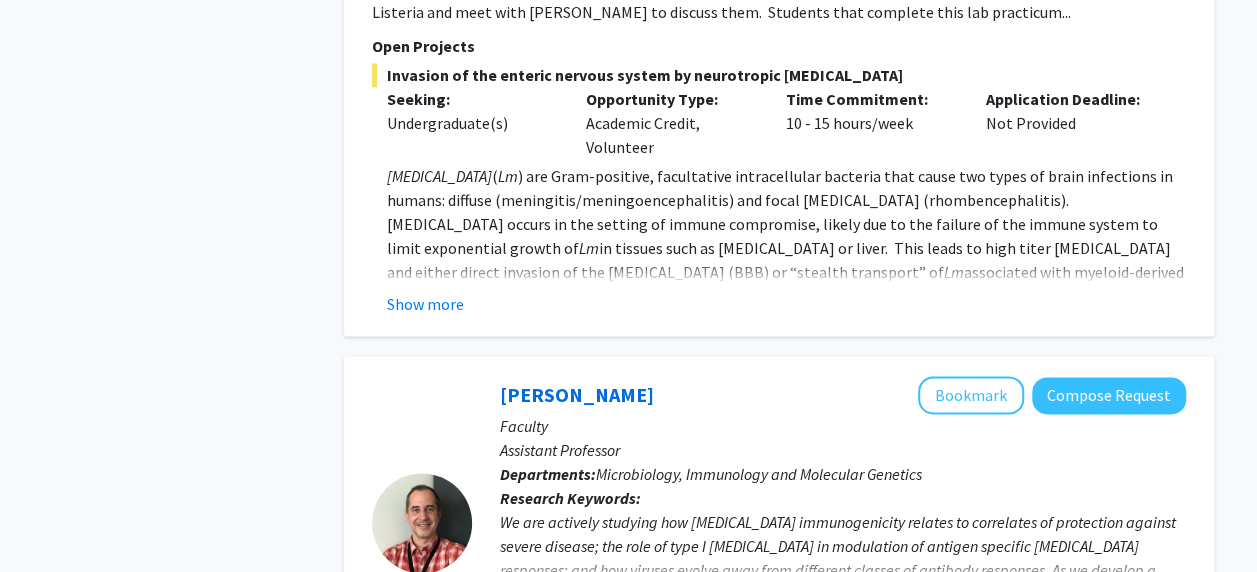 scroll, scrollTop: 1238, scrollLeft: 0, axis: vertical 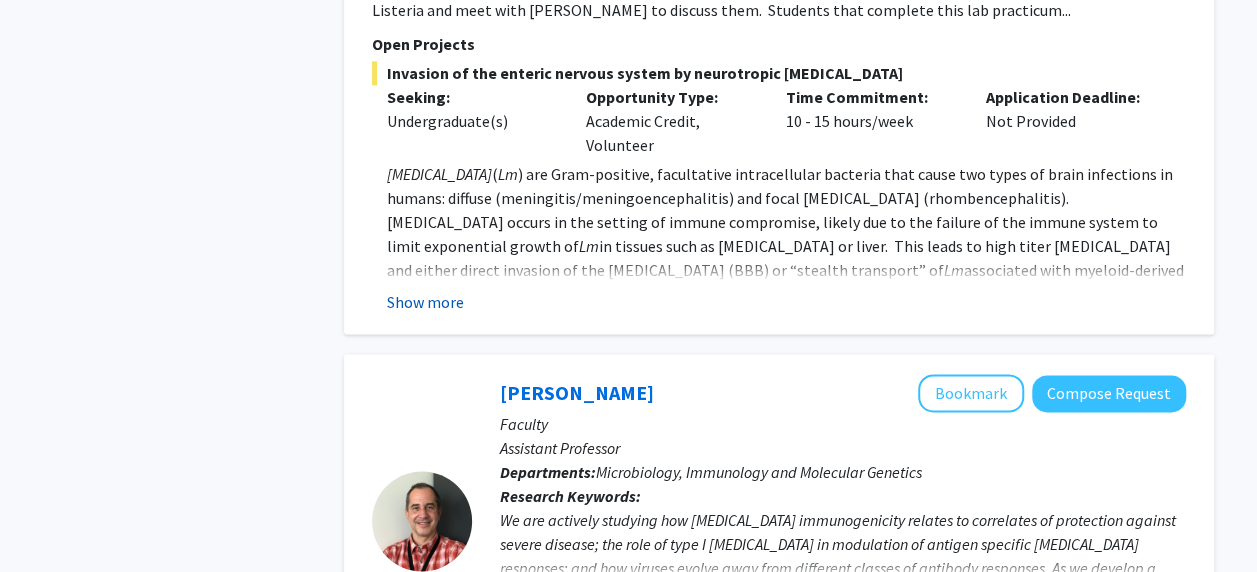 click on "Show more" 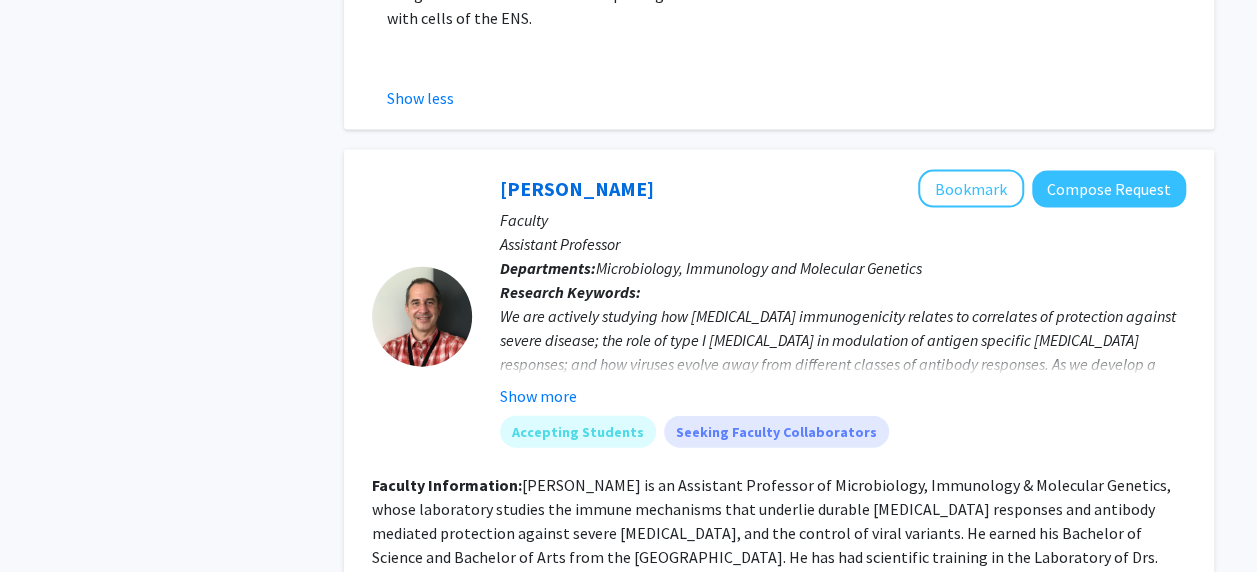 scroll, scrollTop: 2115, scrollLeft: 0, axis: vertical 